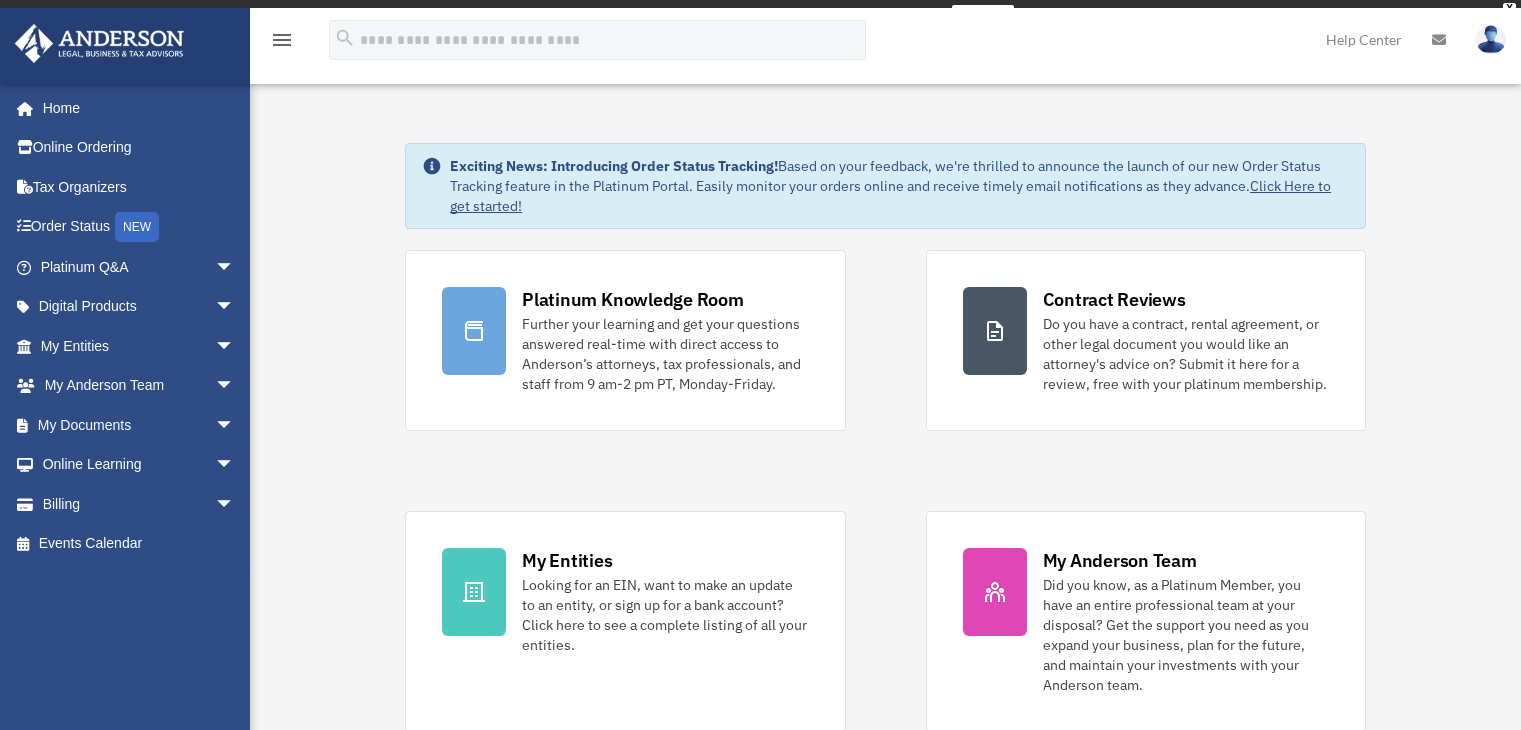 scroll, scrollTop: 0, scrollLeft: 0, axis: both 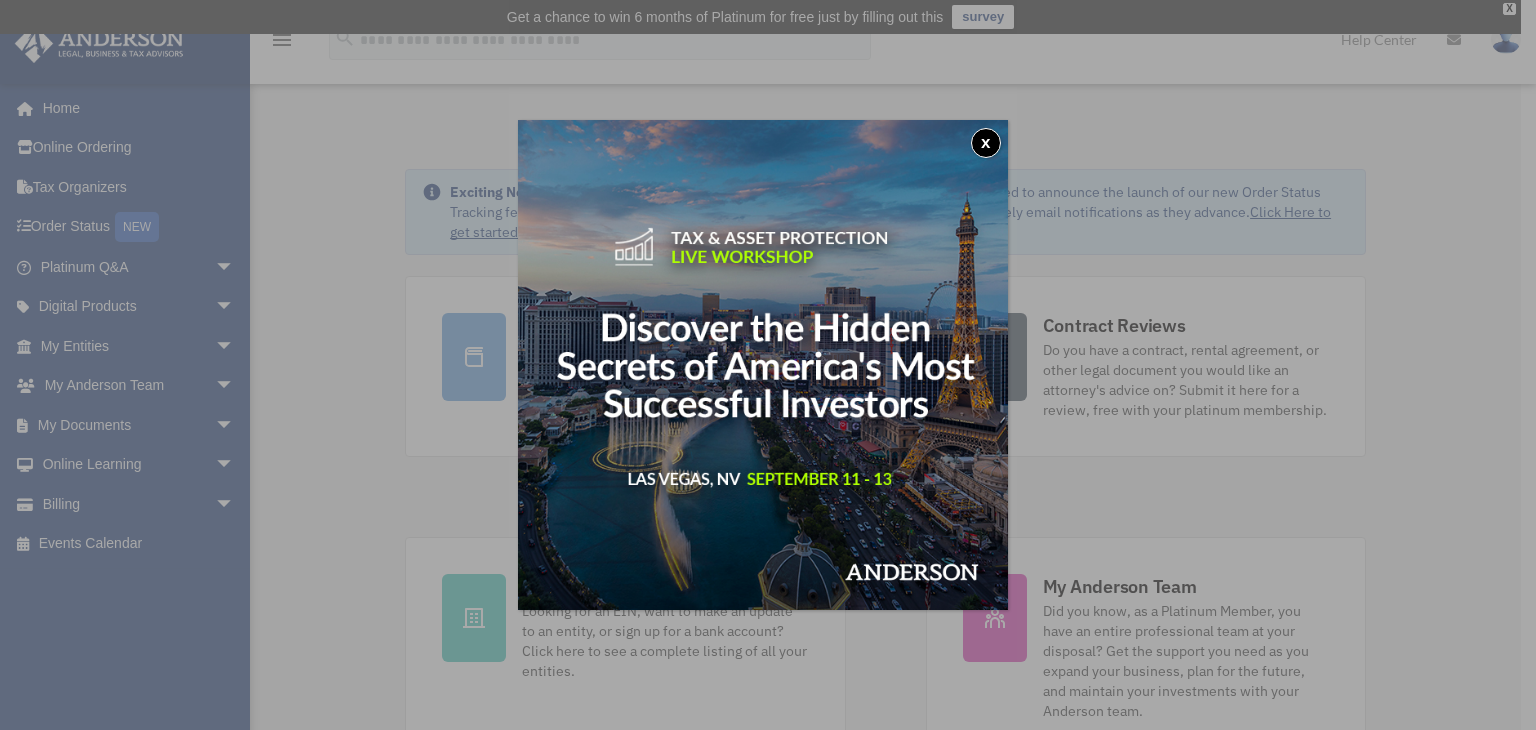 click on "x" at bounding box center (768, 365) 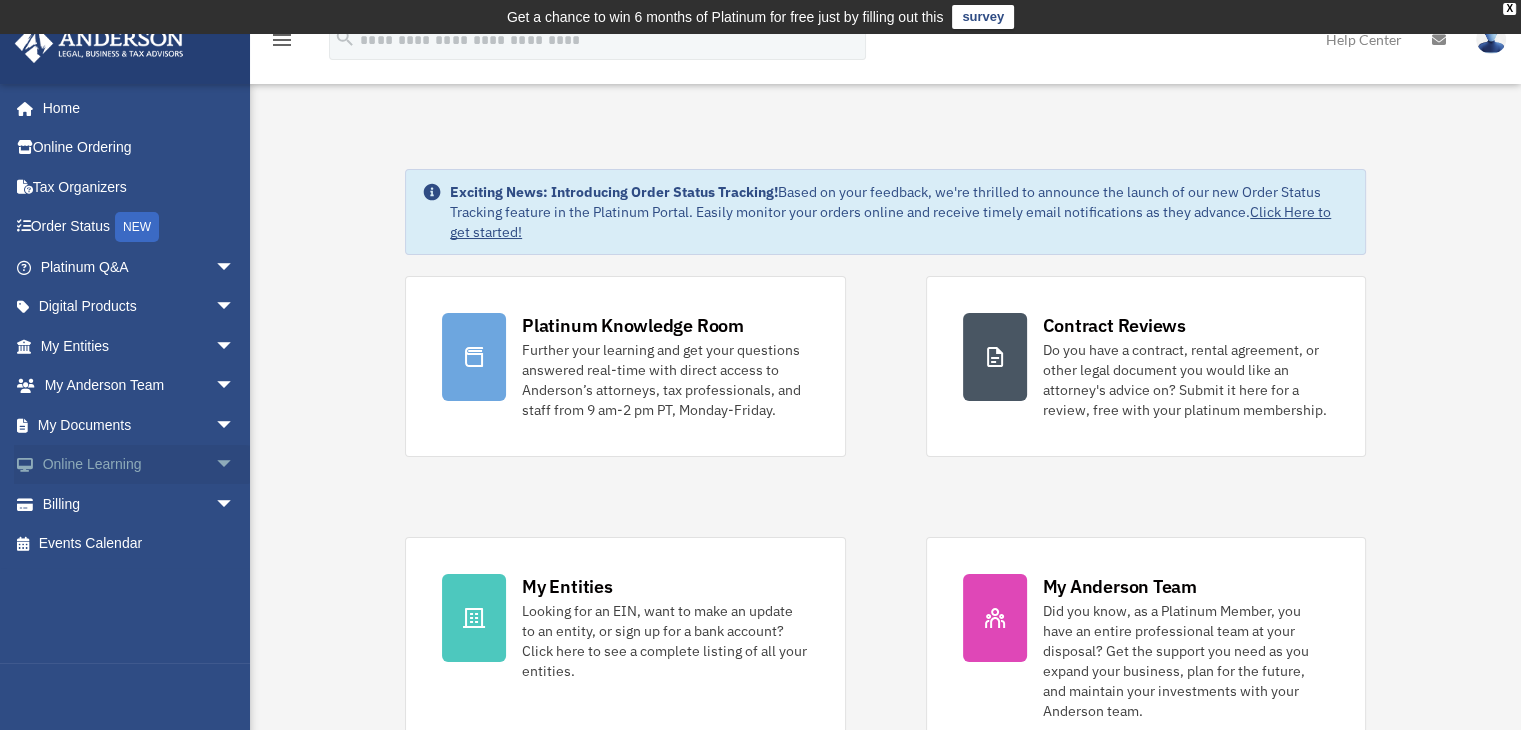 click on "arrow_drop_down" at bounding box center [235, 465] 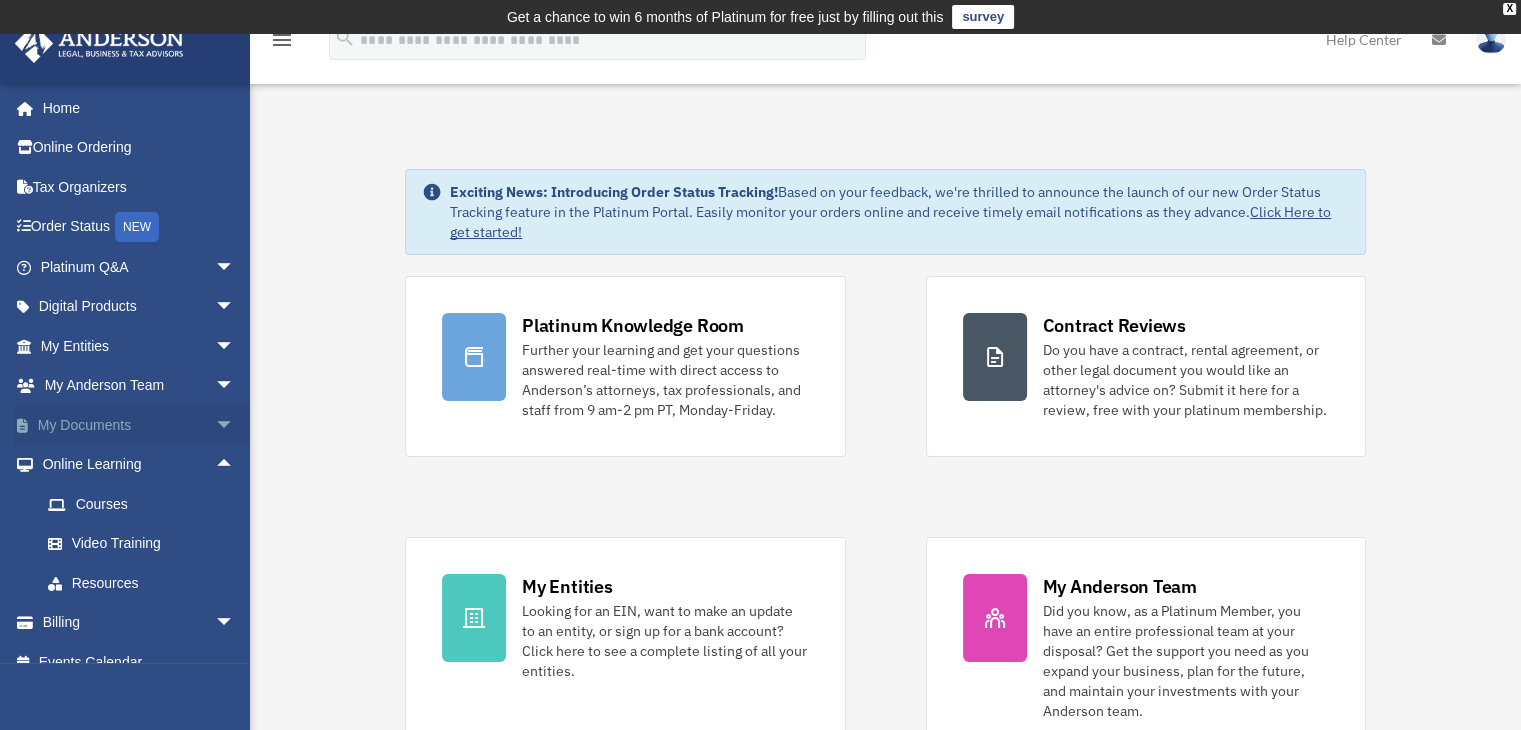 click on "arrow_drop_down" at bounding box center [235, 425] 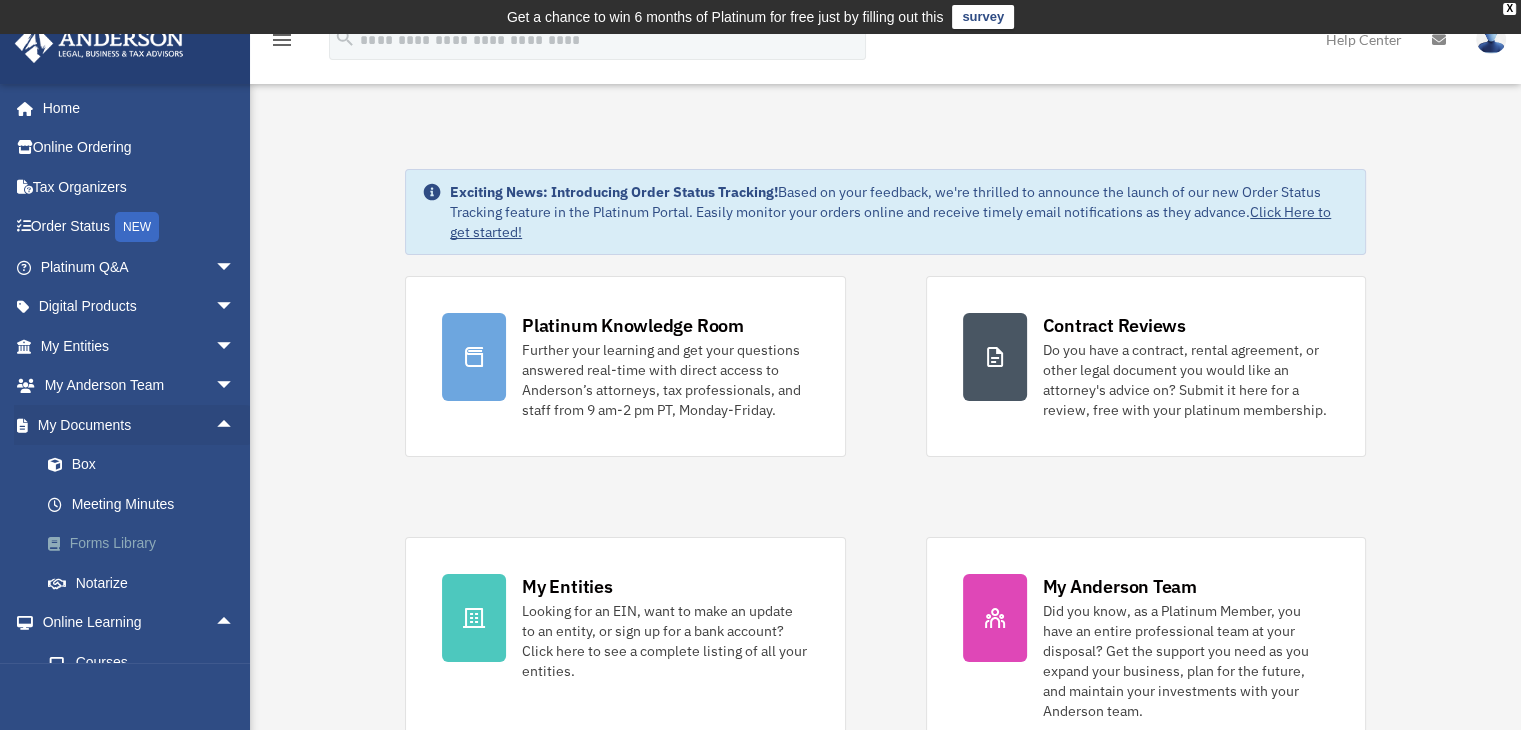 click on "Forms Library" at bounding box center (146, 544) 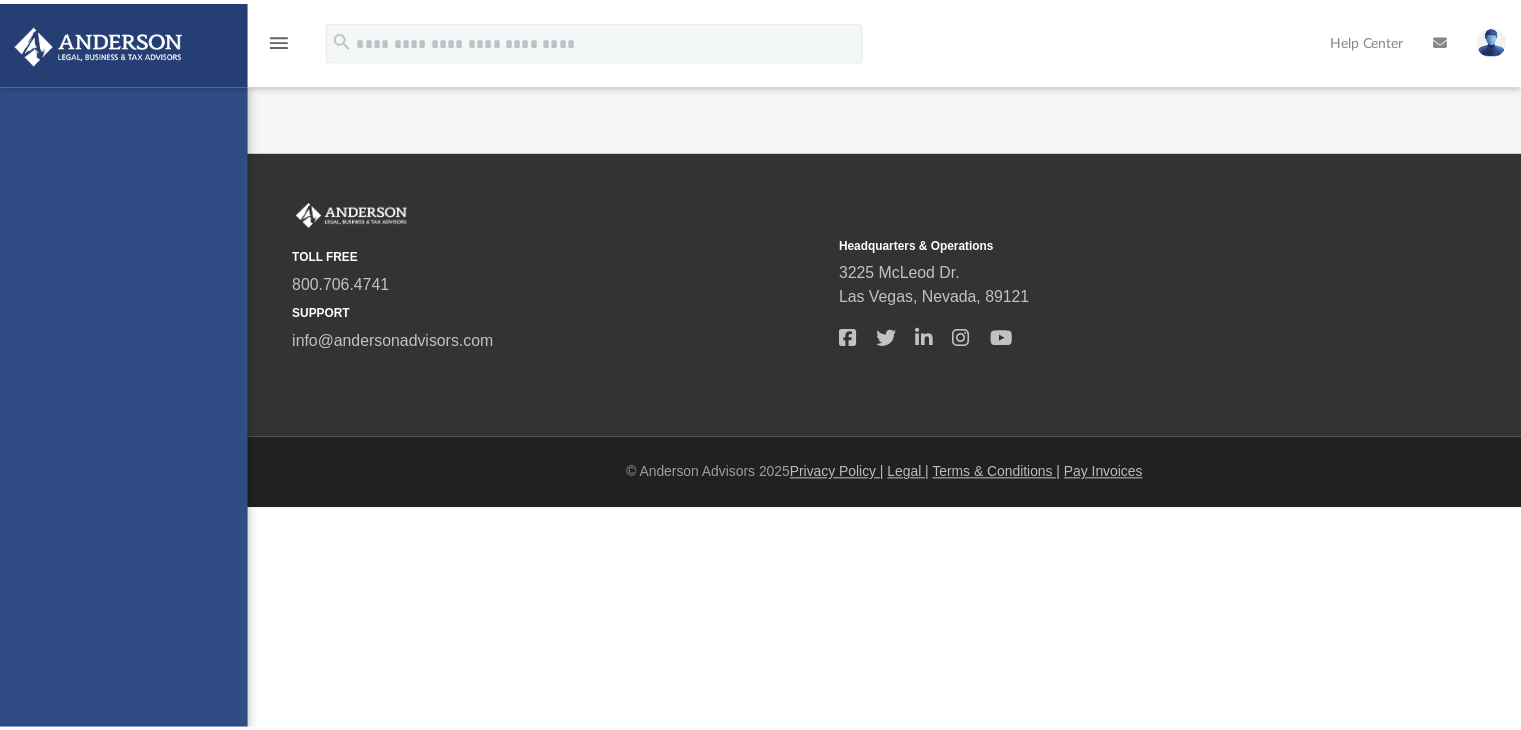 scroll, scrollTop: 0, scrollLeft: 0, axis: both 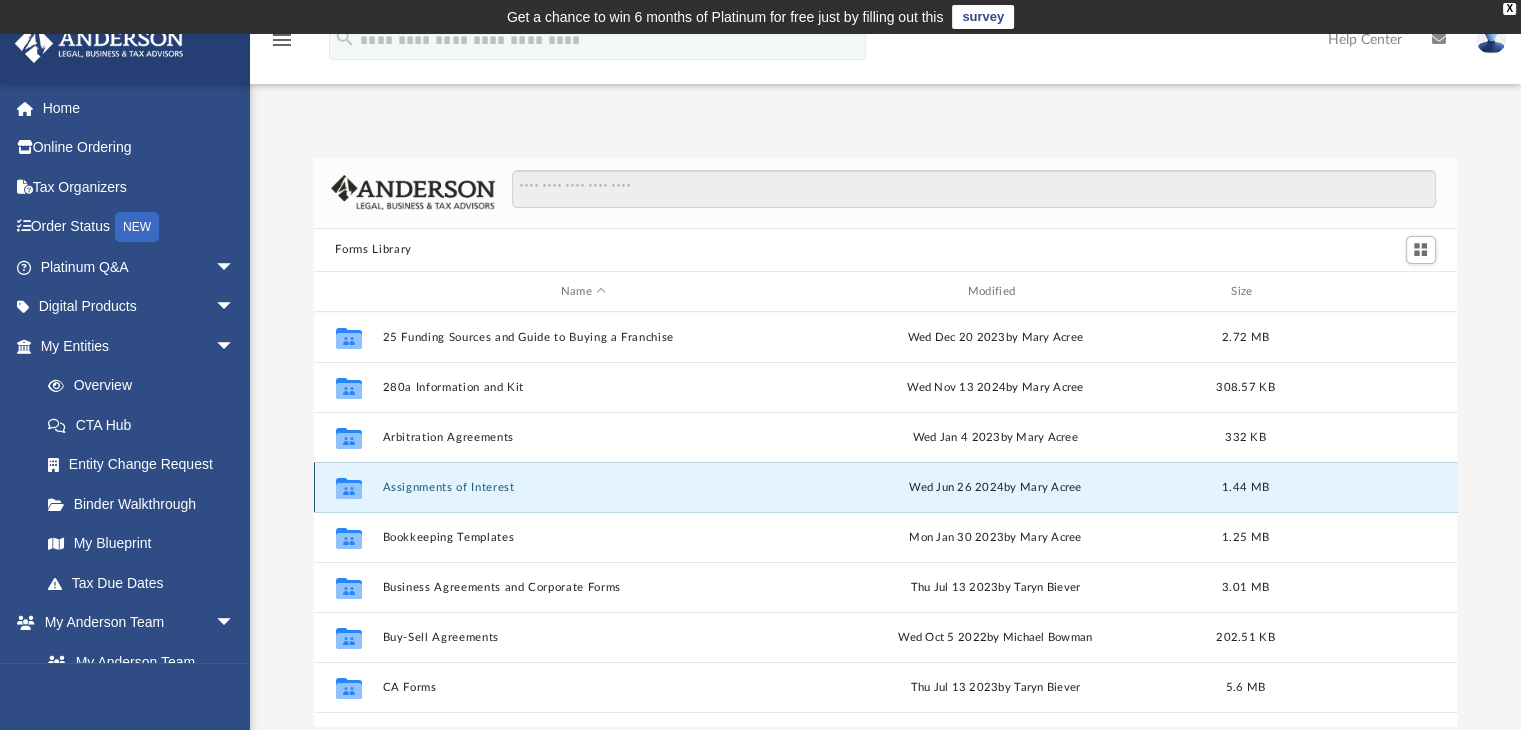 click on "Assignments of Interest" at bounding box center [583, 487] 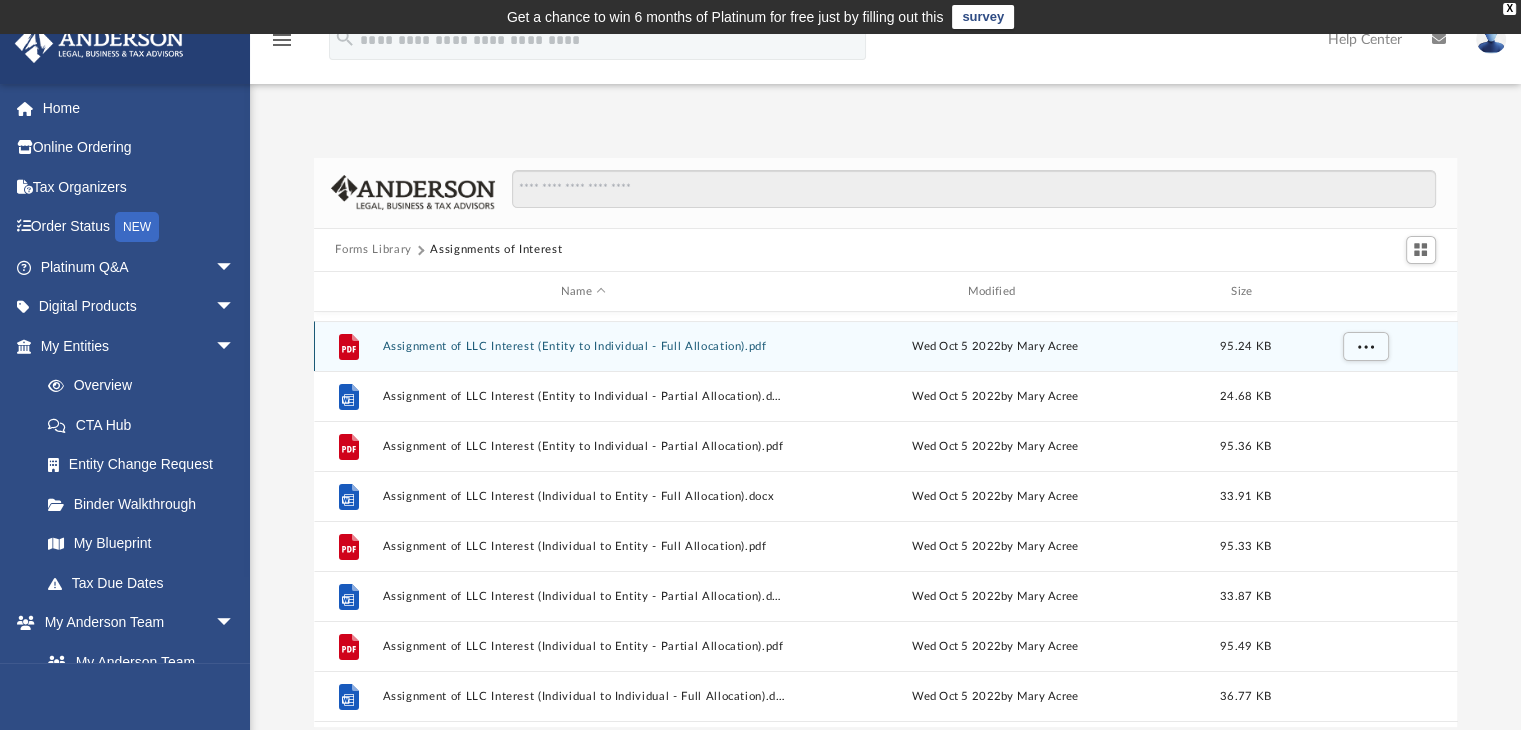scroll, scrollTop: 342, scrollLeft: 0, axis: vertical 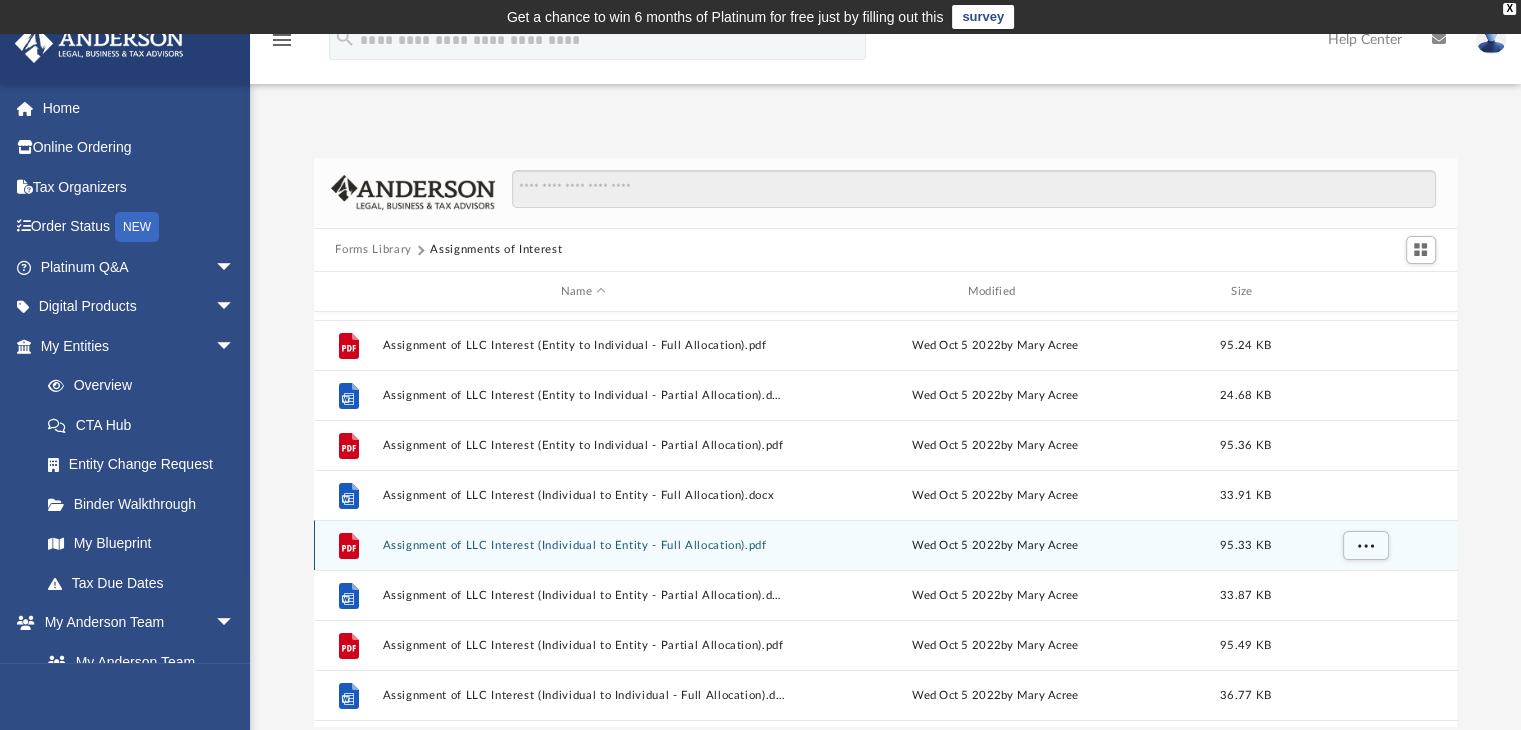 click on "File Assignment of LLC Interest (Individual to Entity - Full Allocation).pdf Wed Oct 5 2022 by [FIRST] [LAST] 95.33 KB" at bounding box center [886, 545] 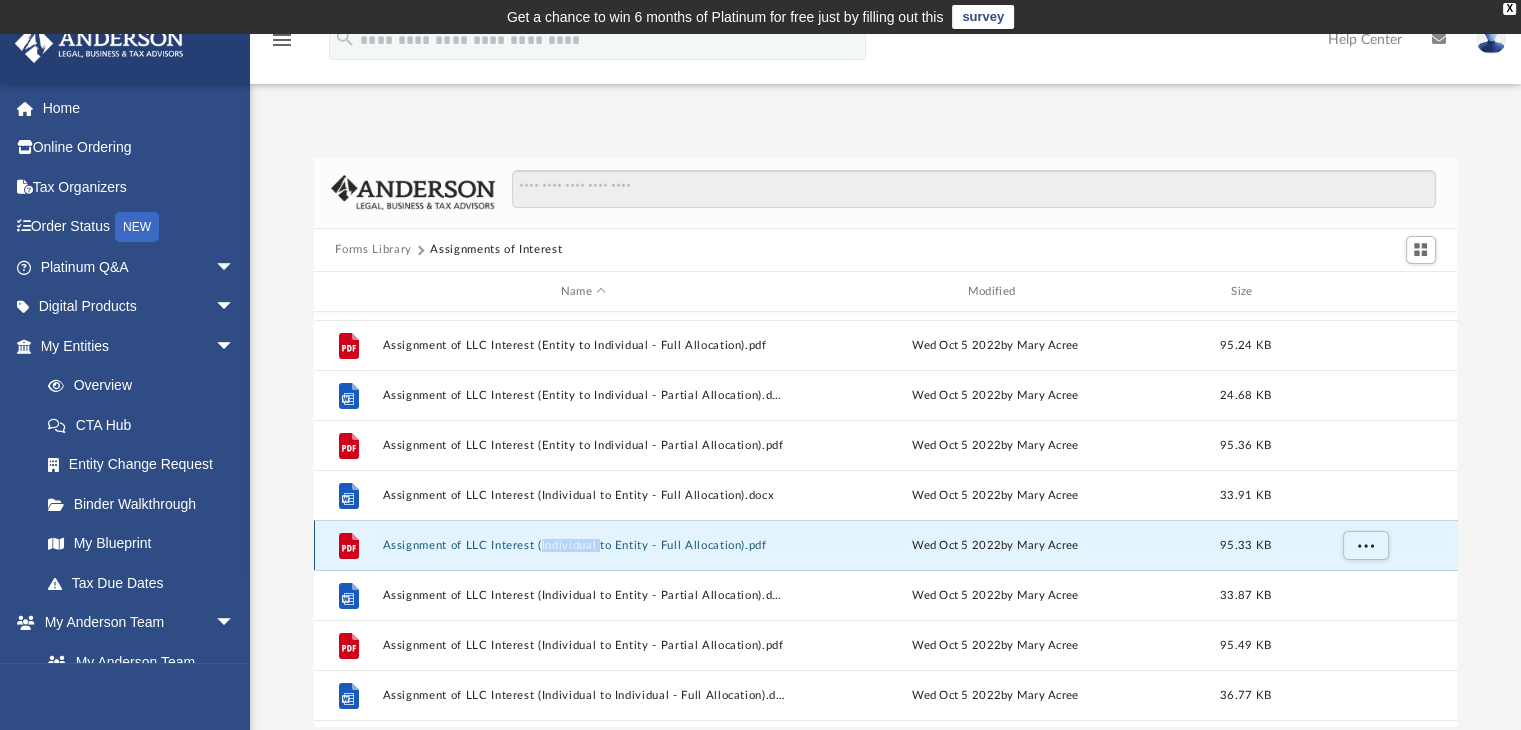 click on "File Assignment of LLC Interest (Individual to Entity - Full Allocation).pdf Wed Oct 5 2022 by [FIRST] [LAST] 95.33 KB" at bounding box center [886, 545] 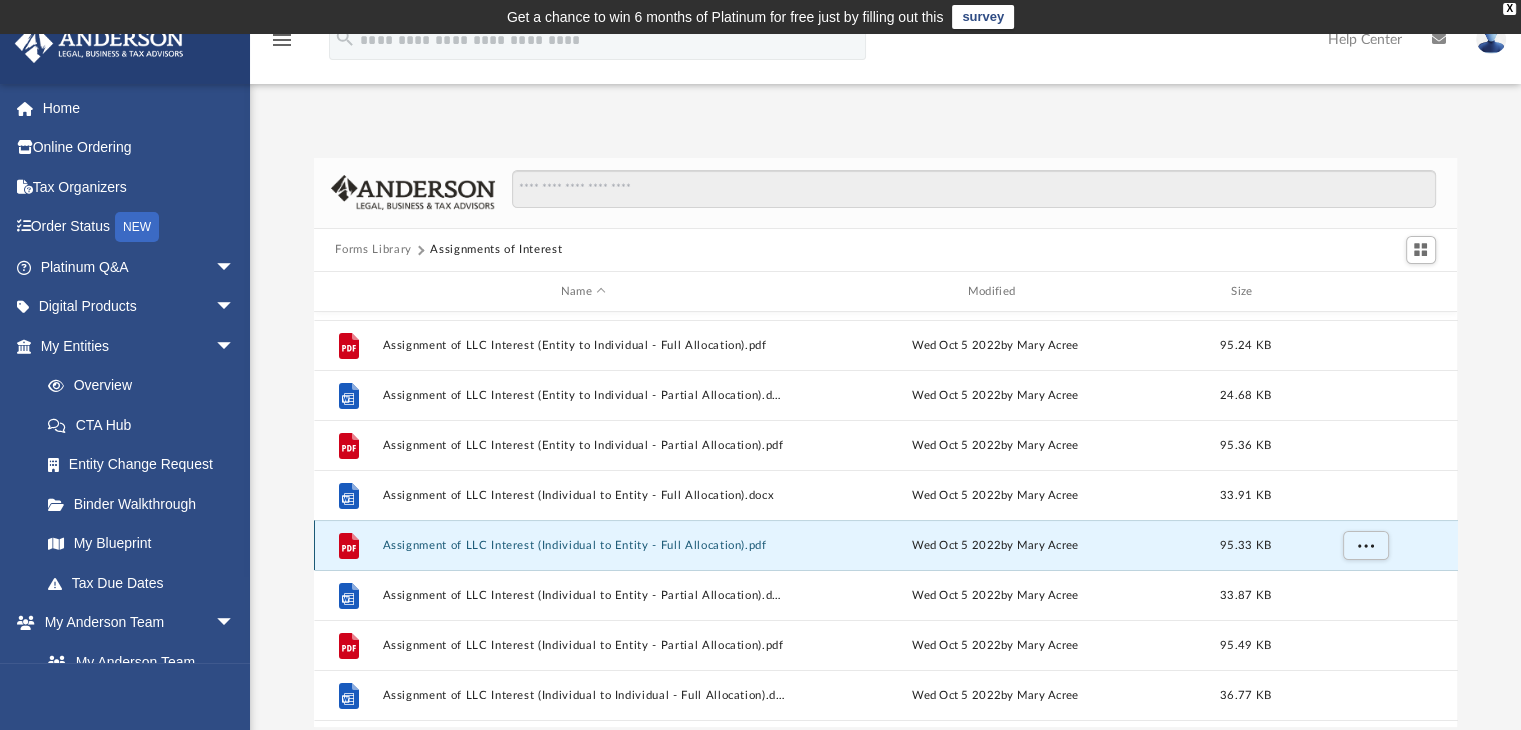 click 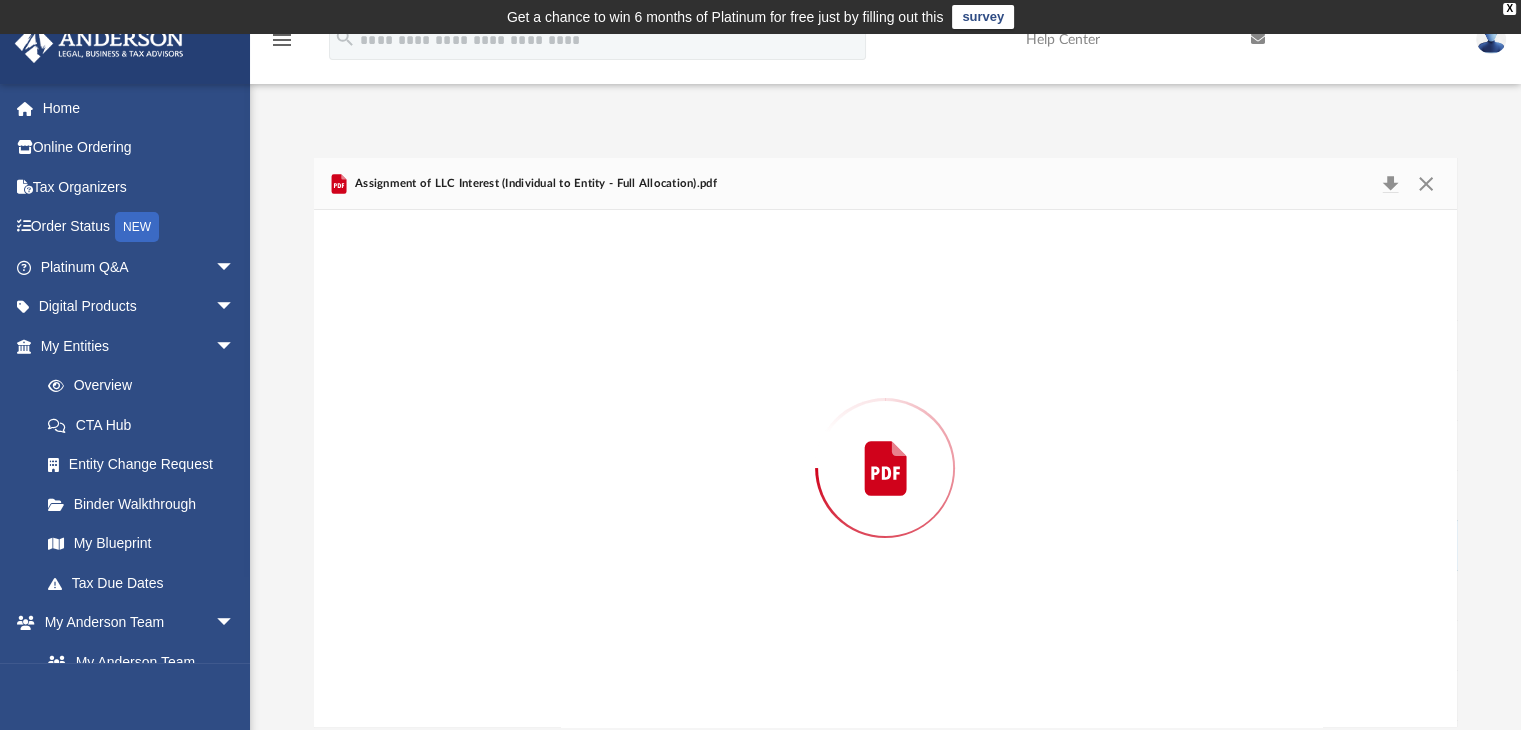 click at bounding box center [886, 468] 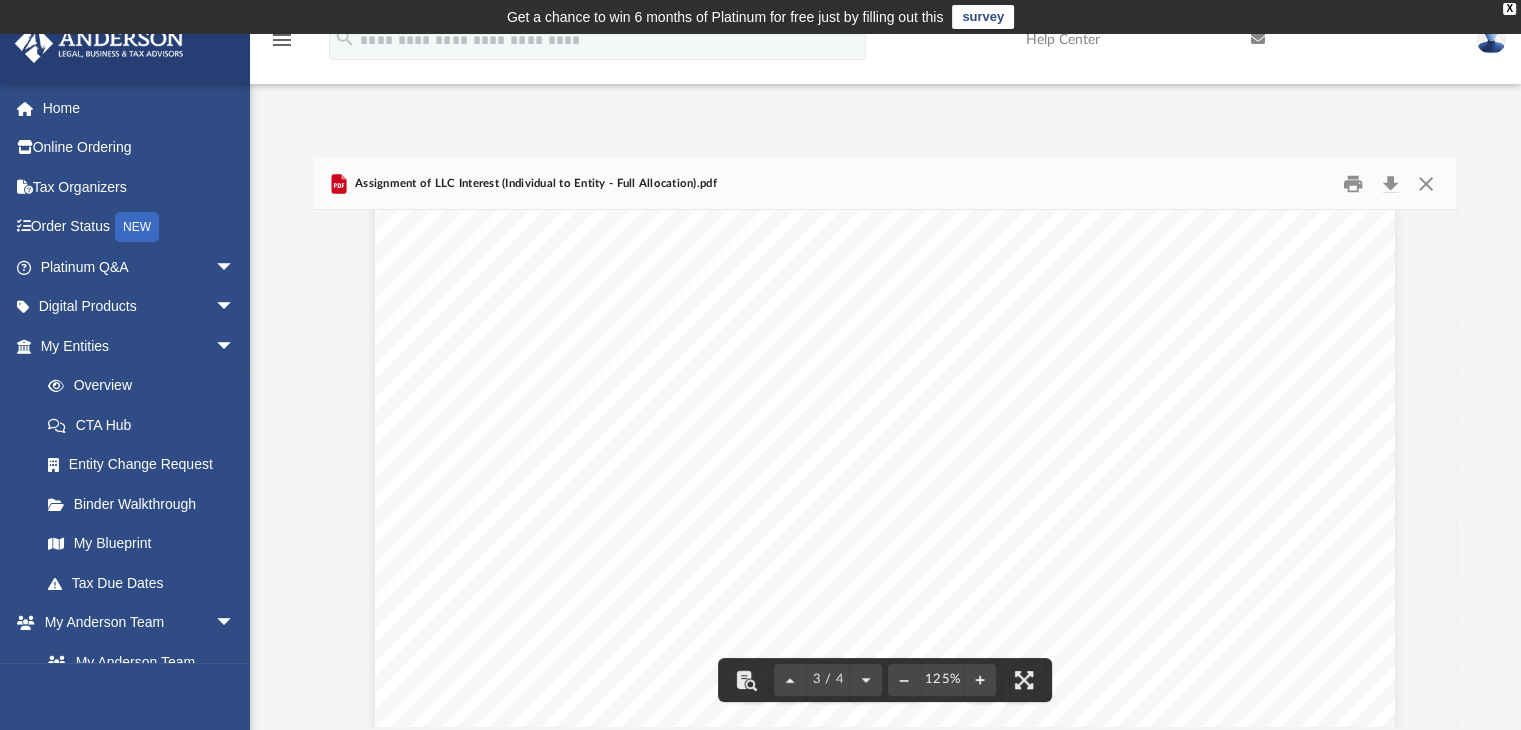 scroll, scrollTop: 3328, scrollLeft: 0, axis: vertical 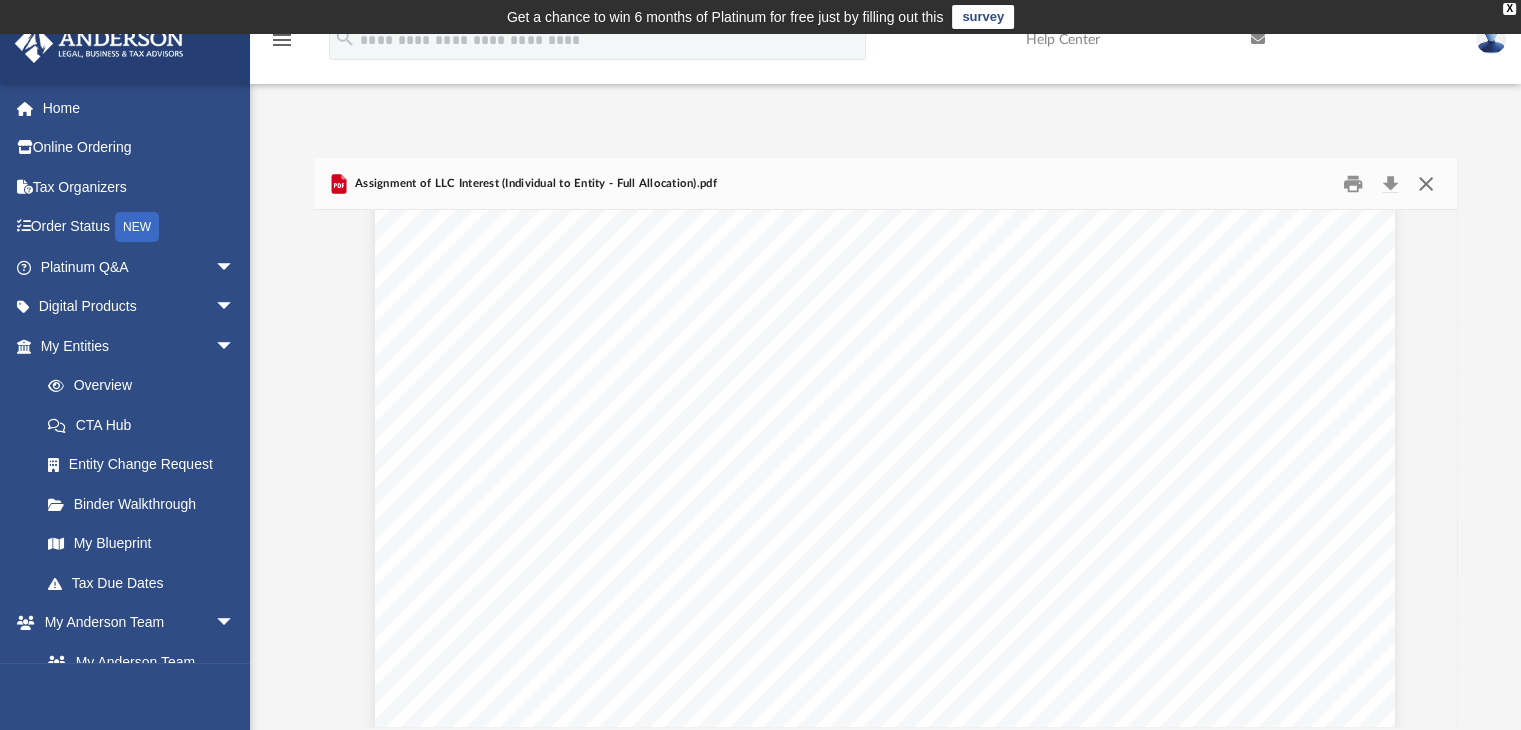 click at bounding box center (1426, 183) 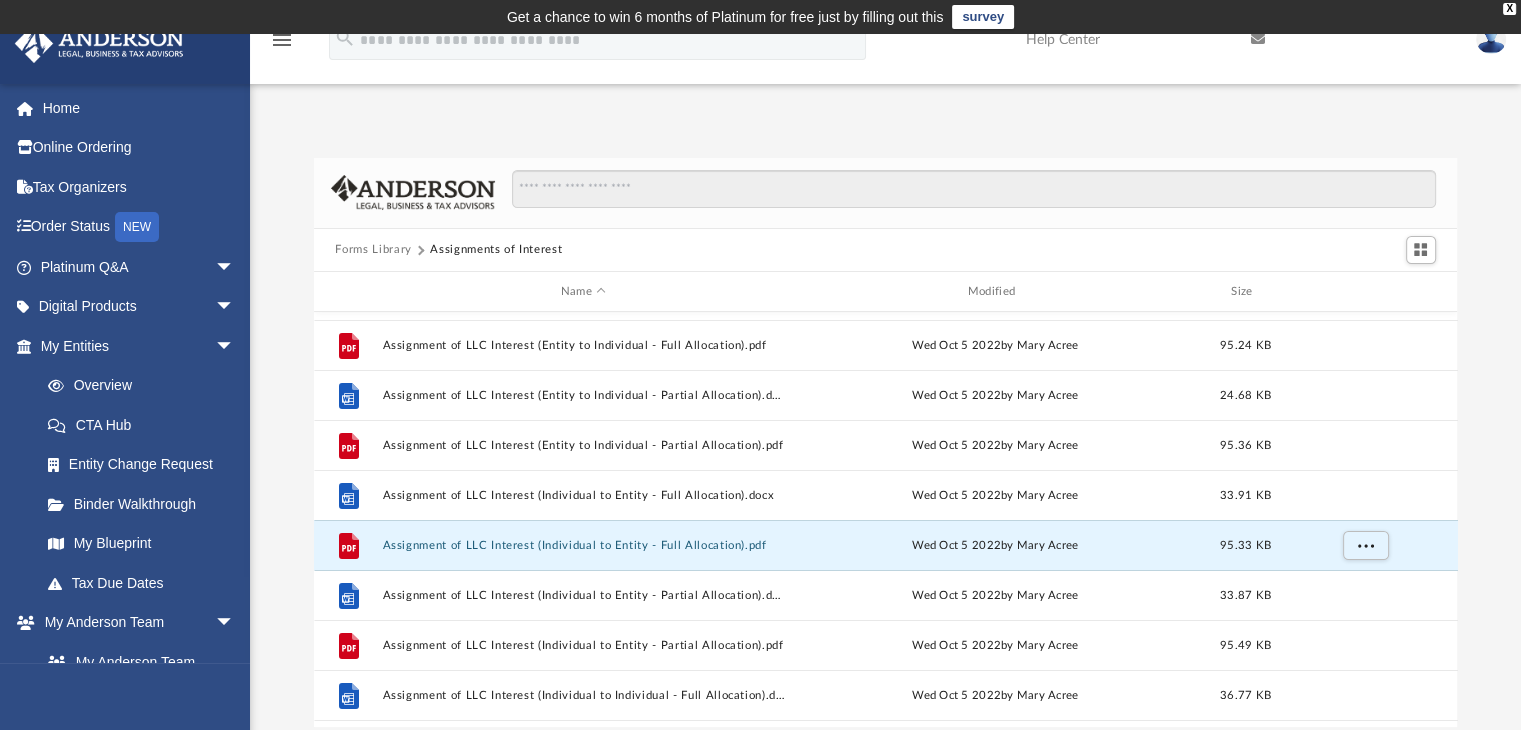 scroll, scrollTop: 0, scrollLeft: 0, axis: both 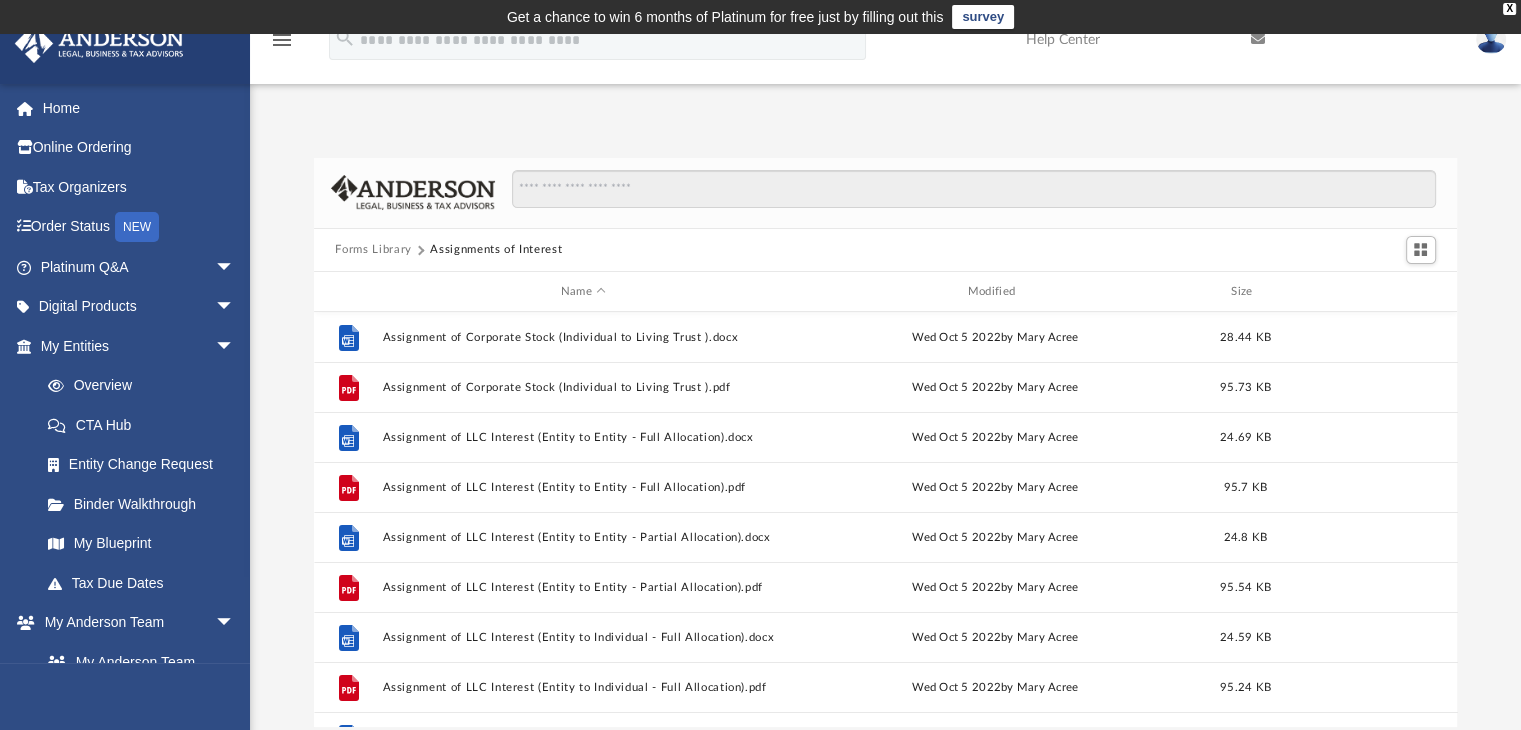 click on "Forms Library Assignments of Interest Name Modified Size File Assignment of Corporate Stock (Individual to Living Trust ).docx Wed Oct 5 2022 by [FIRST] [LAST] 28.44 KB File Assignment of Corporate Stock (Individual to Living Trust ).pdf Wed Oct 5 2022 by [FIRST] [LAST] 95.73 KB File Assignment of LLC Interest (Entity to Entity - Full Allocation).docx Wed Oct 5 2022 by [FIRST] [LAST] 24.69 KB File Assignment of LLC Interest (Entity to Entity - Full Allocation).pdf Wed Oct 5 2022 by [FIRST] [LAST] 95.7 KB File Assignment of LLC Interest (Entity to Entity - Partial Allocation).docx Wed Oct 5 2022 by [FIRST] [LAST] 24.8 KB File Assignment of LLC Interest (Entity to Entity - Partial Allocation).pdf Wed Oct 5 2022 by [FIRST] [LAST] 95.54 KB File Assignment of LLC Interest (Entity to Individual - Full Allocation).docx Wed Oct 5 2022 by [FIRST] [LAST] 24.59 KB File Assignment of LLC Interest (Entity to Individual - Full Allocation).pdf Wed Oct 5 2022 by [FIRST] [LAST] 95.24 KB File Wed Oct 5 2022 by [FIRST] [LAST]" at bounding box center [885, 421] 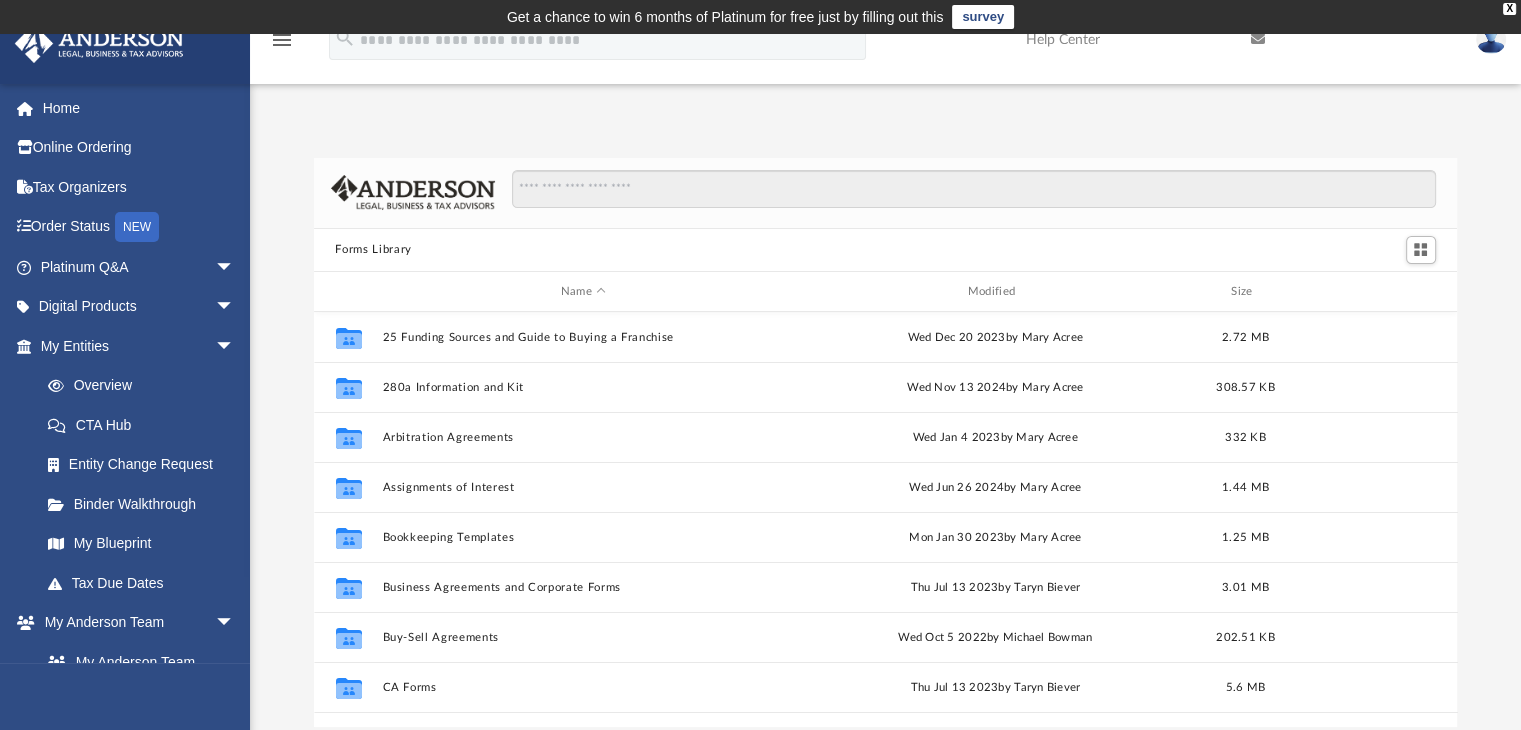 scroll, scrollTop: 0, scrollLeft: 0, axis: both 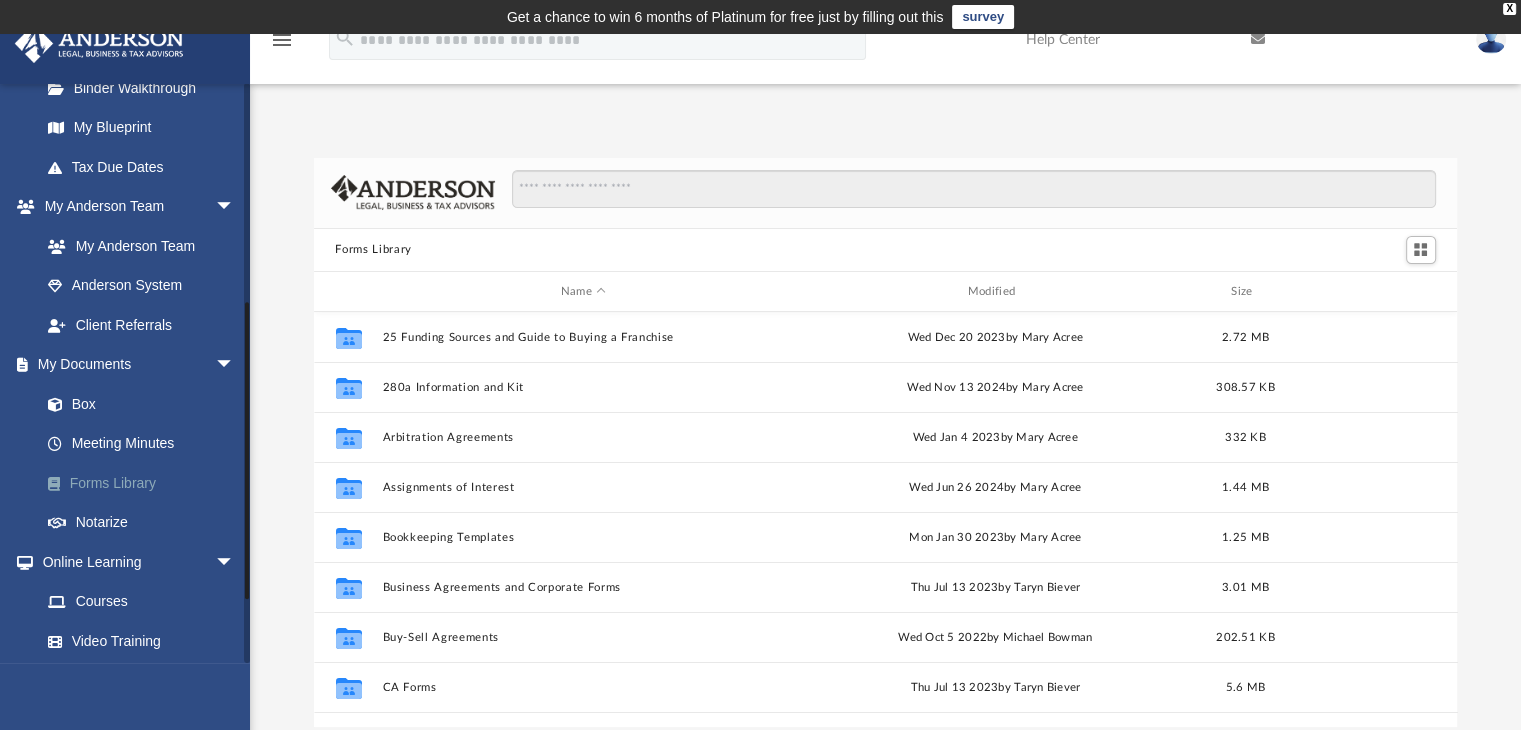 click on "Forms Library" at bounding box center [146, 483] 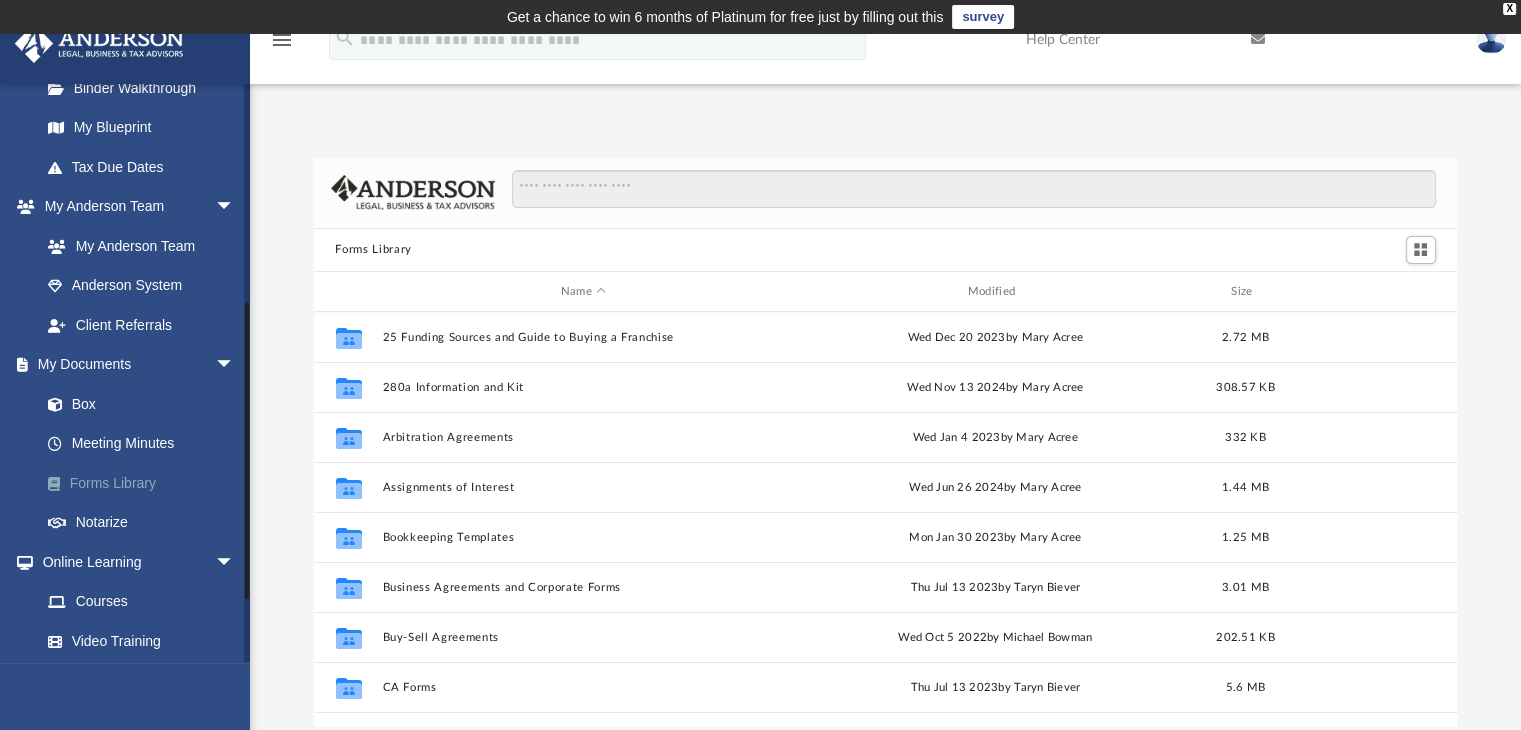 click on "Forms Library" at bounding box center (146, 483) 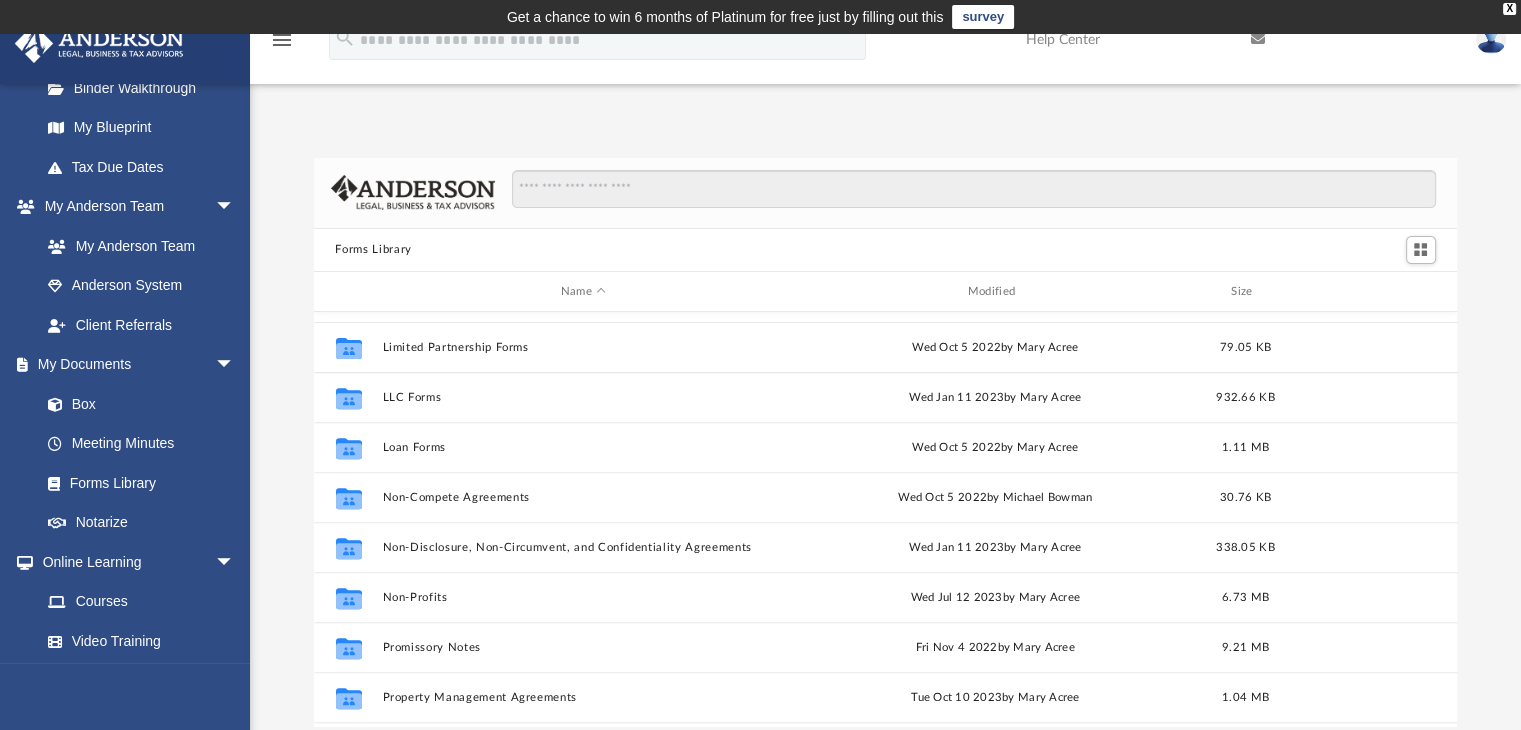 scroll, scrollTop: 893, scrollLeft: 0, axis: vertical 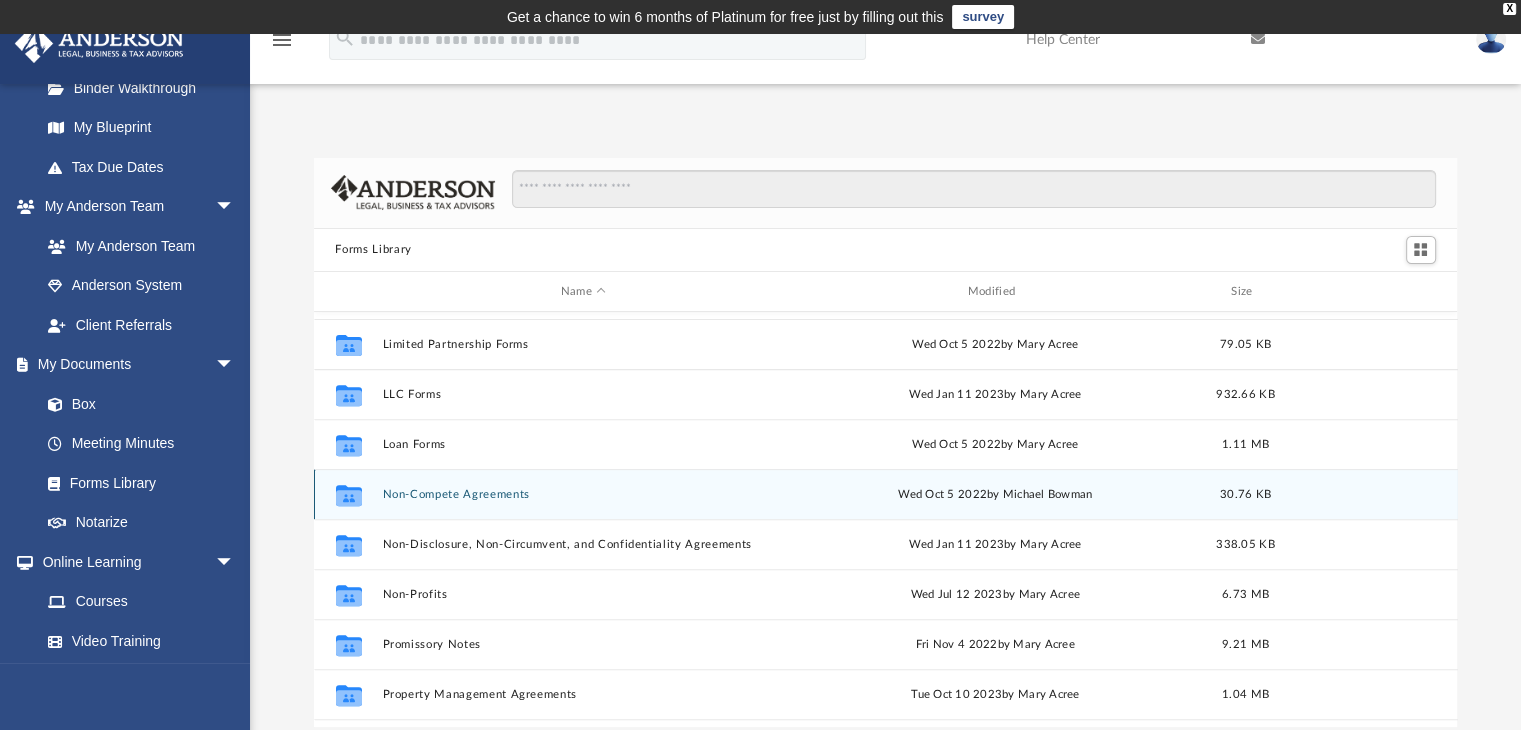 click on "Collaborated Folder Non-Compete Agreements Wed Oct 5 2022 by [FIRST] [LAST] 30.76 KB" at bounding box center (886, 494) 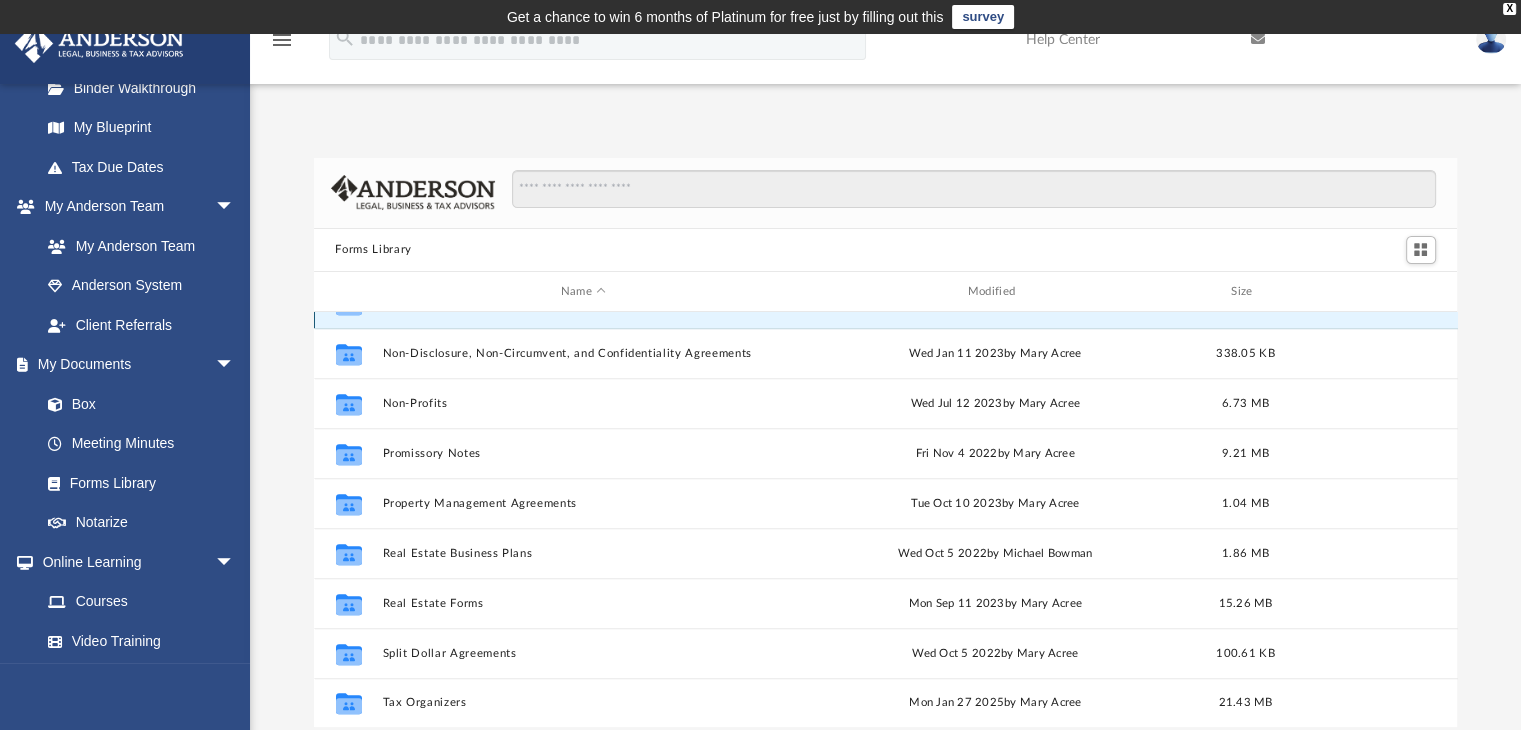 scroll, scrollTop: 1085, scrollLeft: 0, axis: vertical 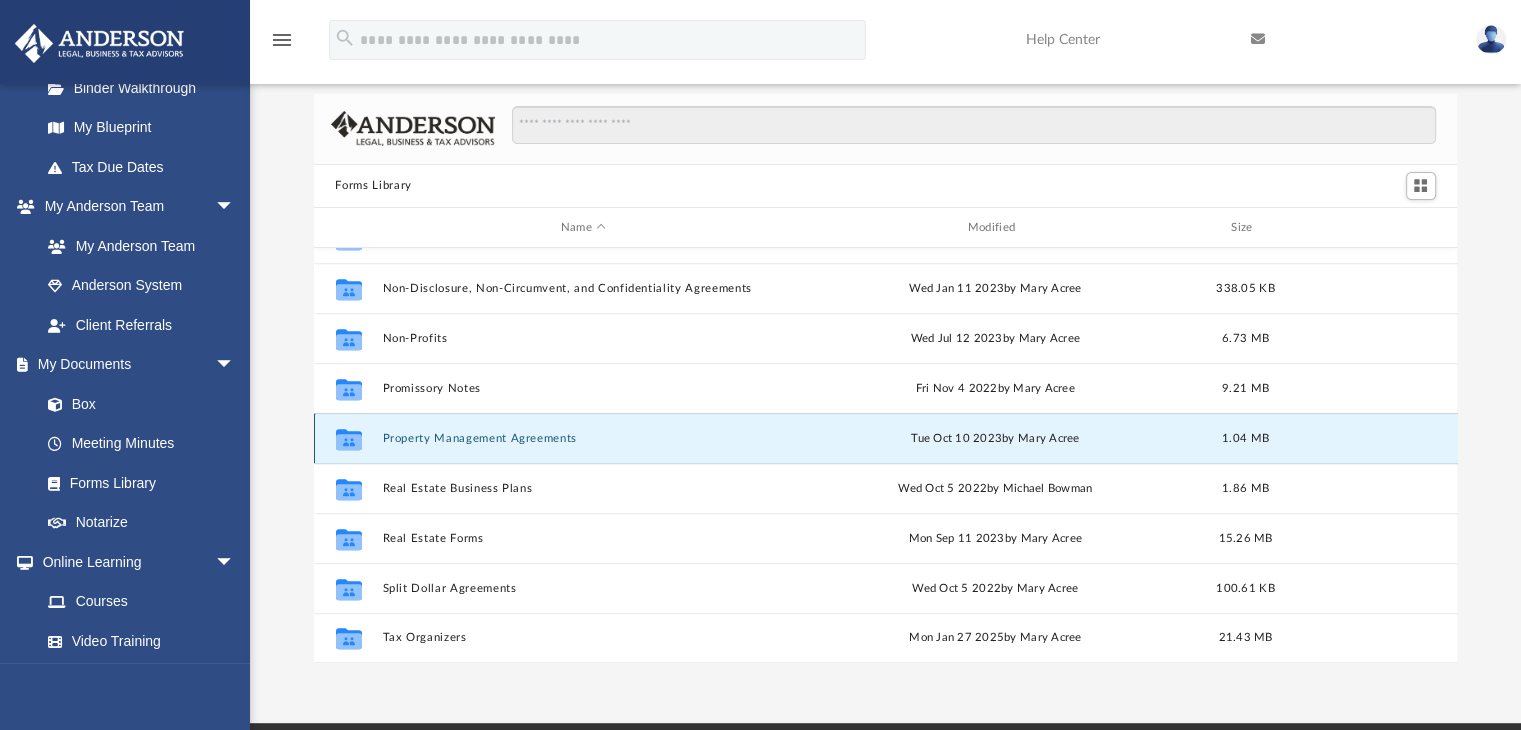 click on "Property Management Agreements" at bounding box center (583, 438) 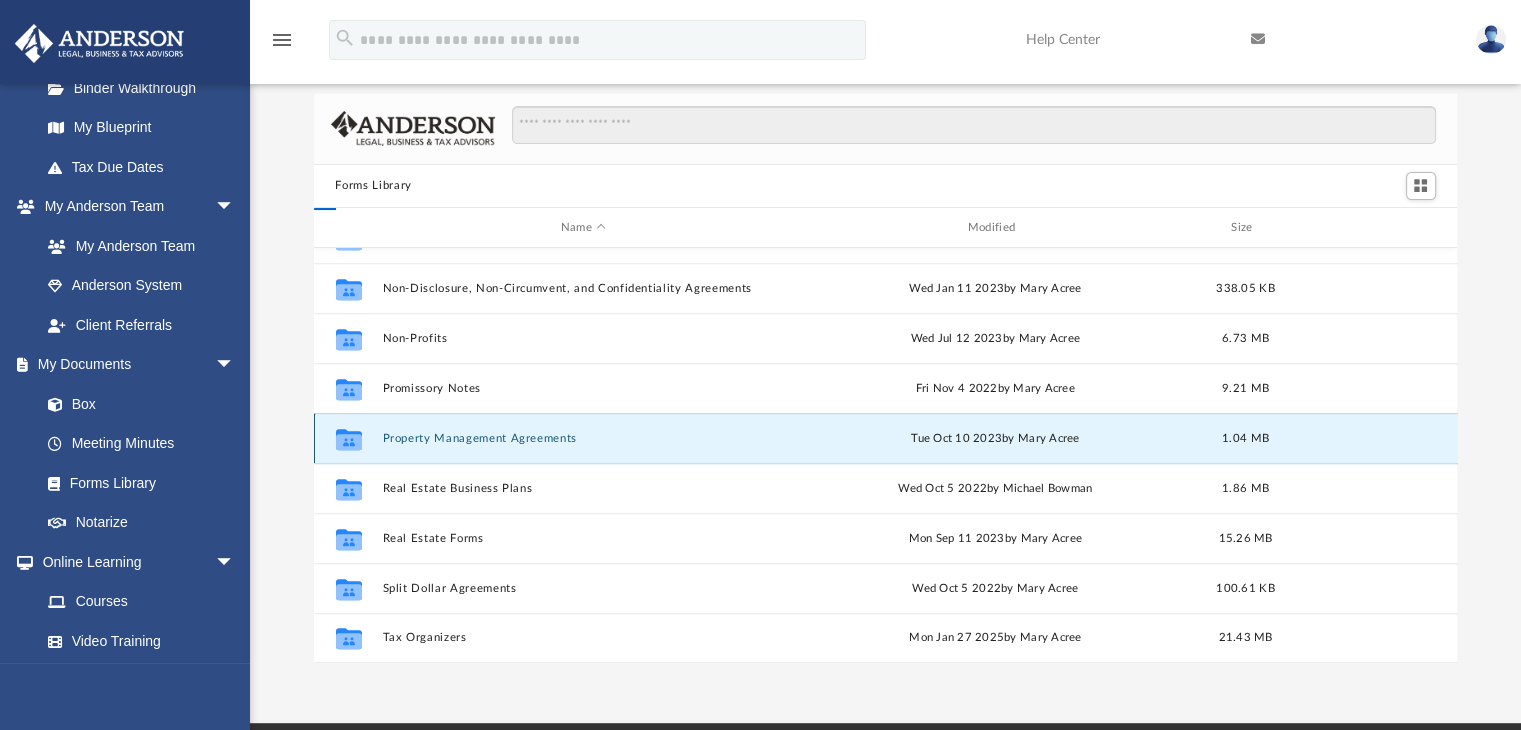 click on "Property Management Agreements" at bounding box center (583, 438) 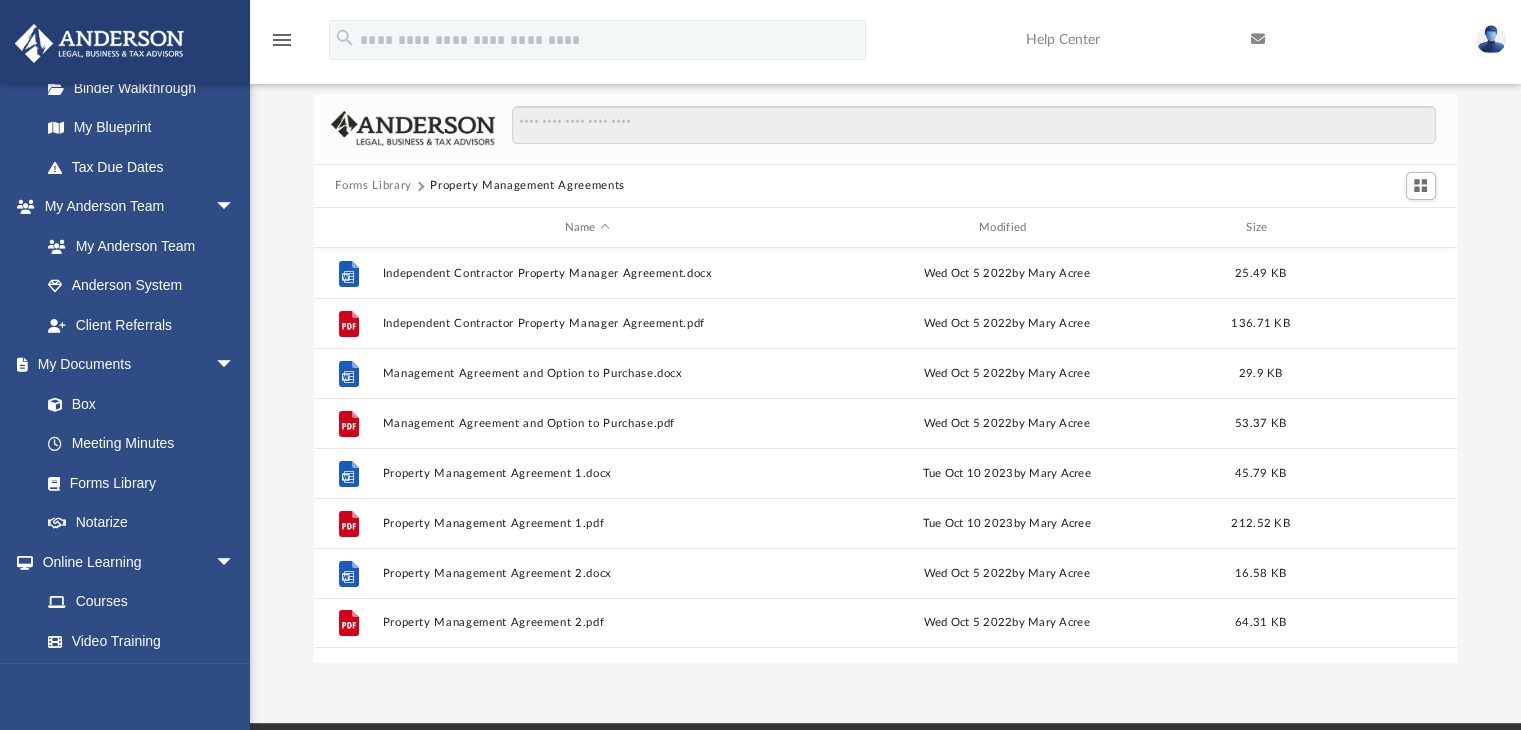 scroll, scrollTop: 0, scrollLeft: 0, axis: both 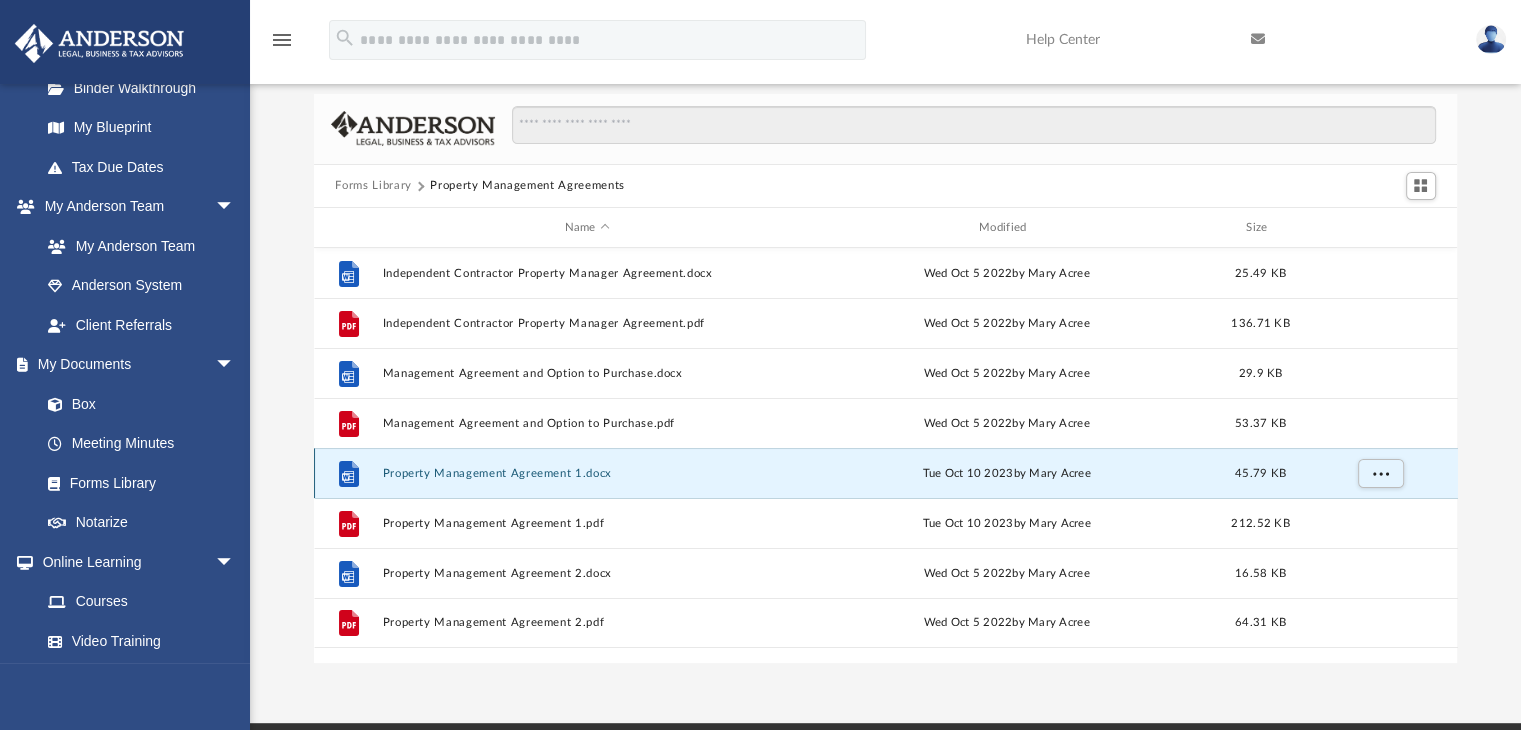 click on "Property Management Agreement 1.docx" at bounding box center [587, 473] 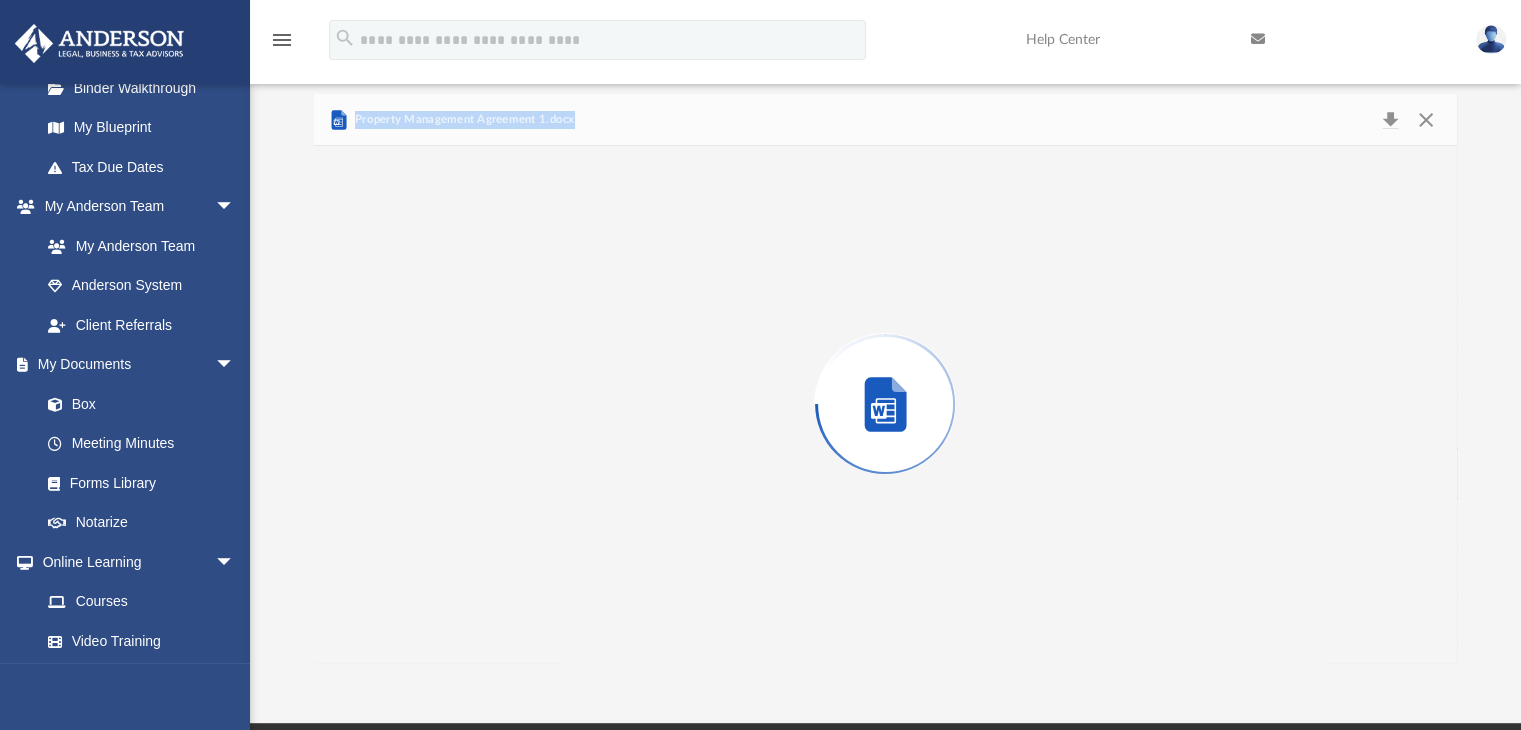 click at bounding box center [886, 404] 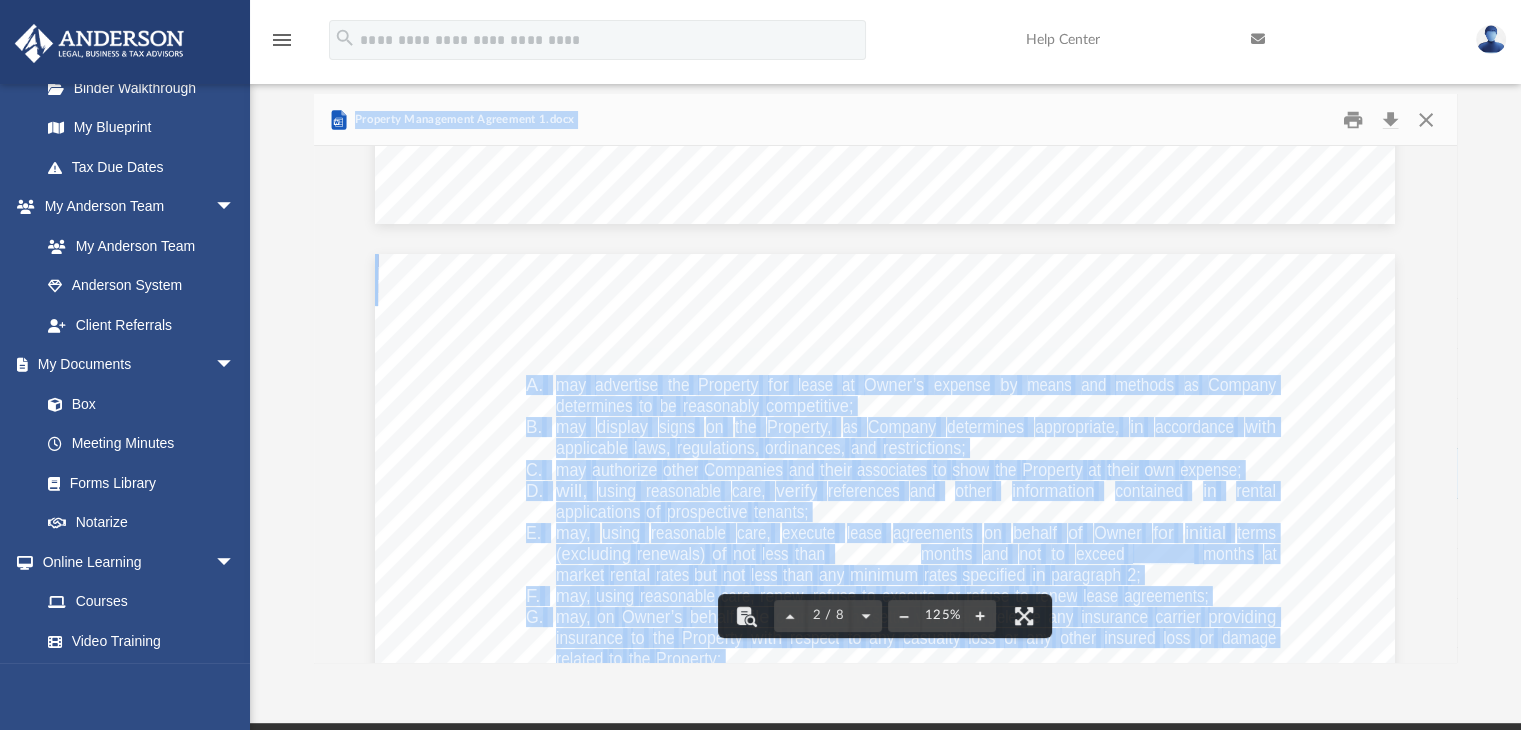 scroll, scrollTop: 1255, scrollLeft: 0, axis: vertical 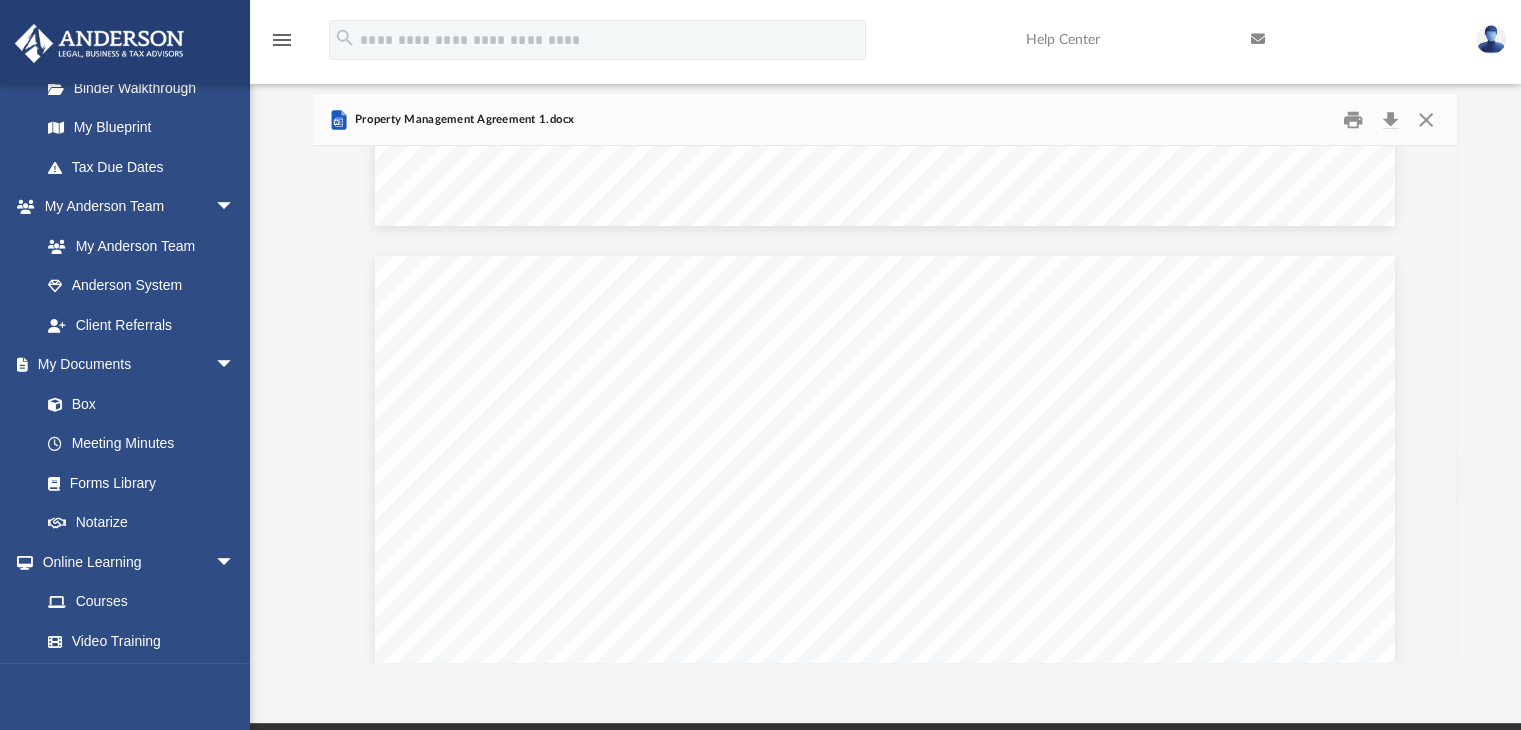 click on "Owner’s" at bounding box center (652, 620) 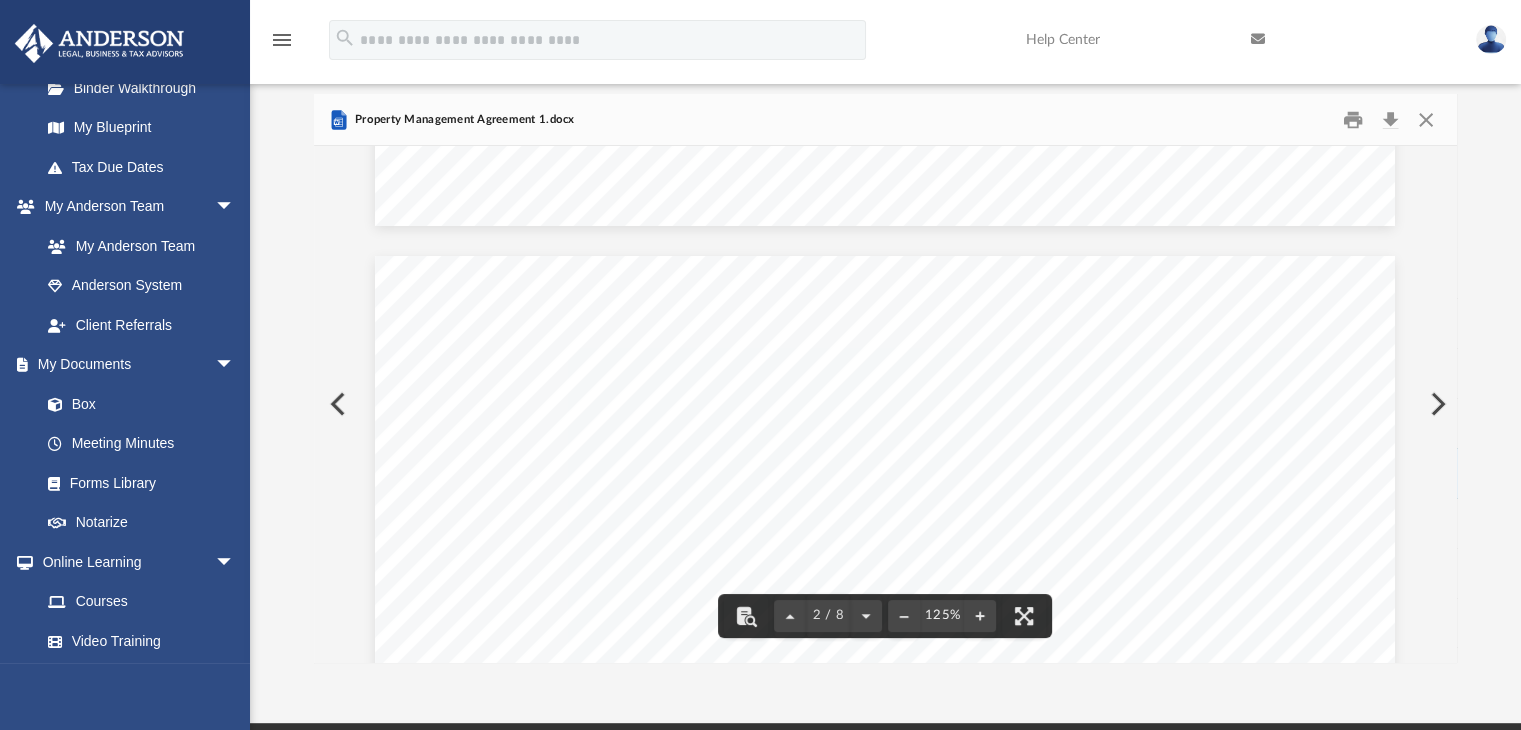 click at bounding box center [336, 404] 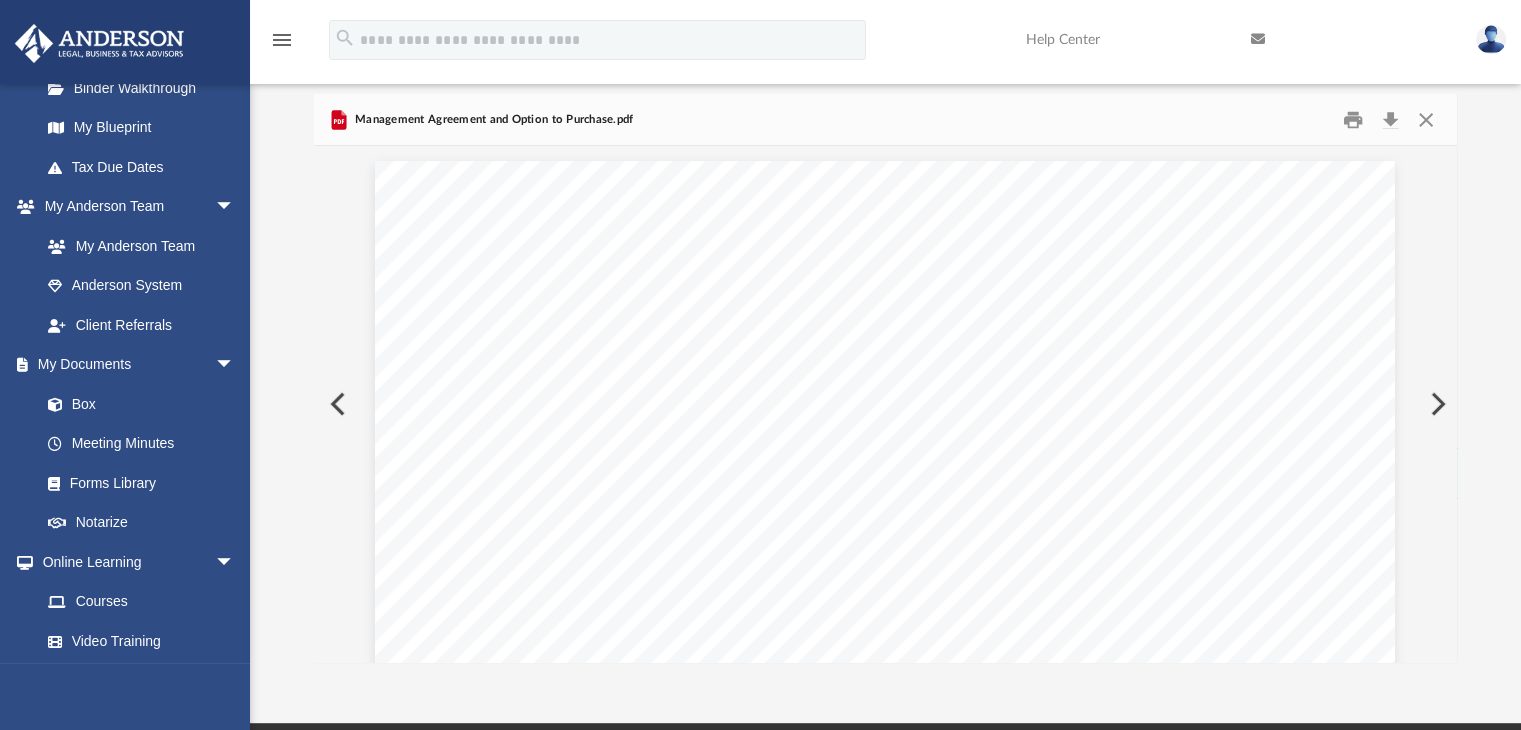 click at bounding box center [336, 404] 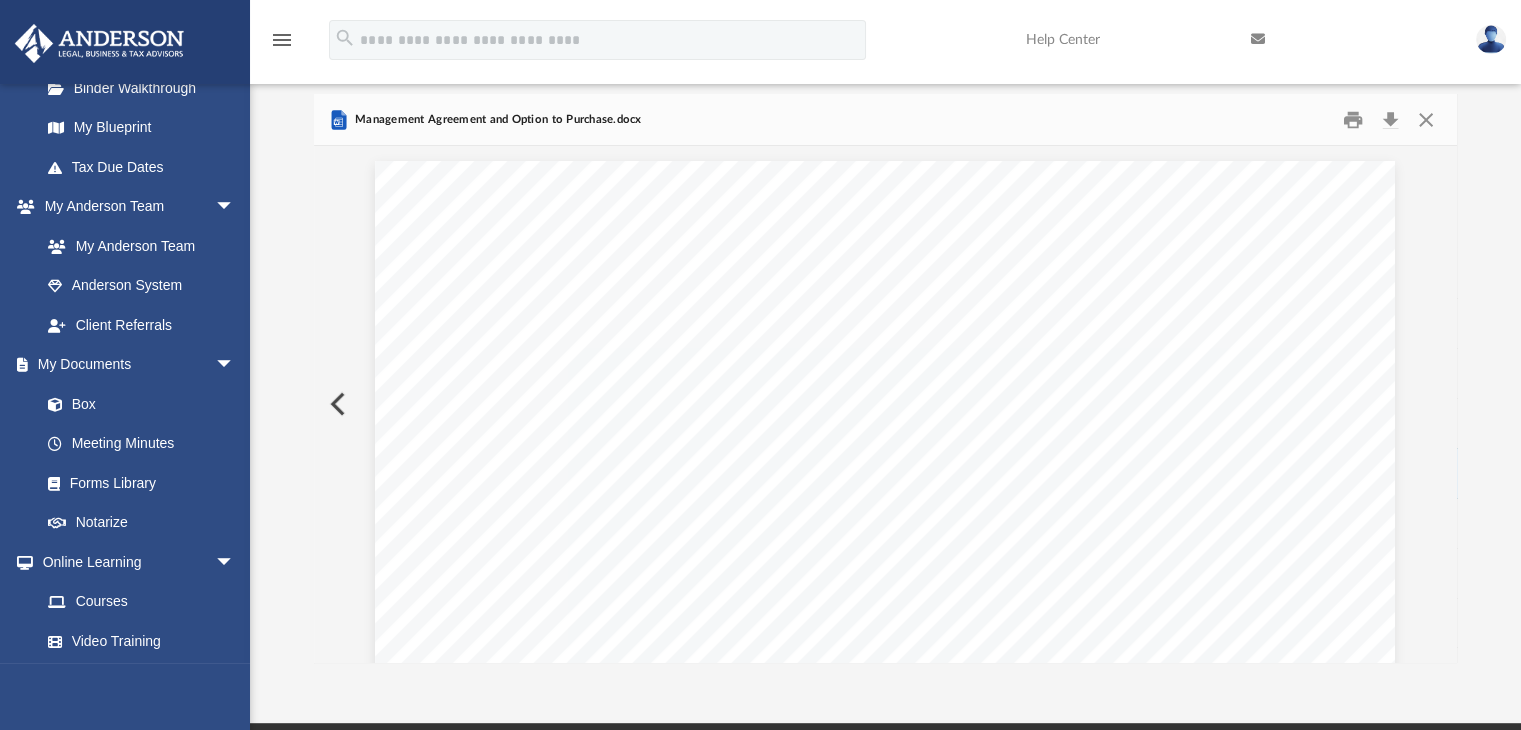 click at bounding box center [336, 404] 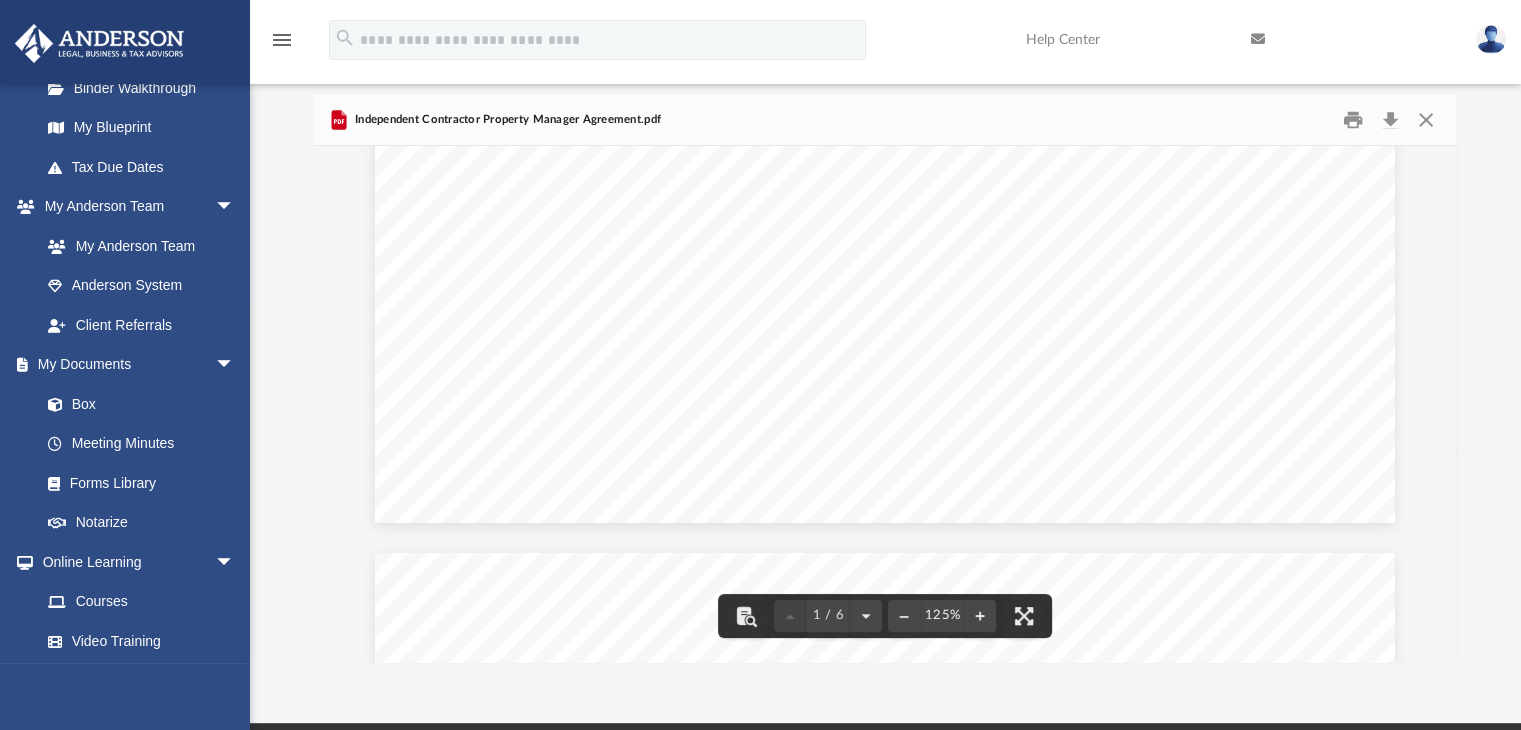 scroll, scrollTop: 959, scrollLeft: 0, axis: vertical 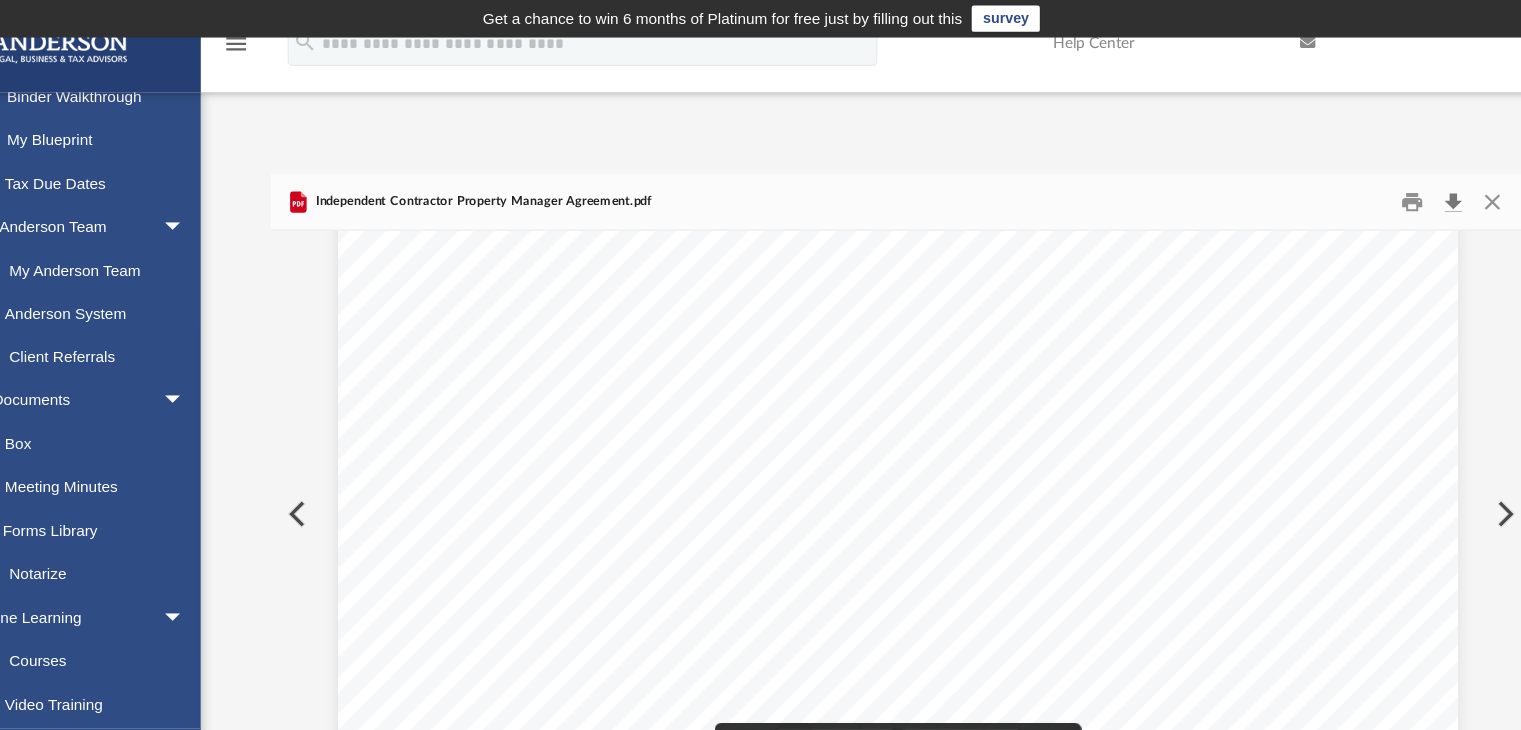 click at bounding box center (1391, 183) 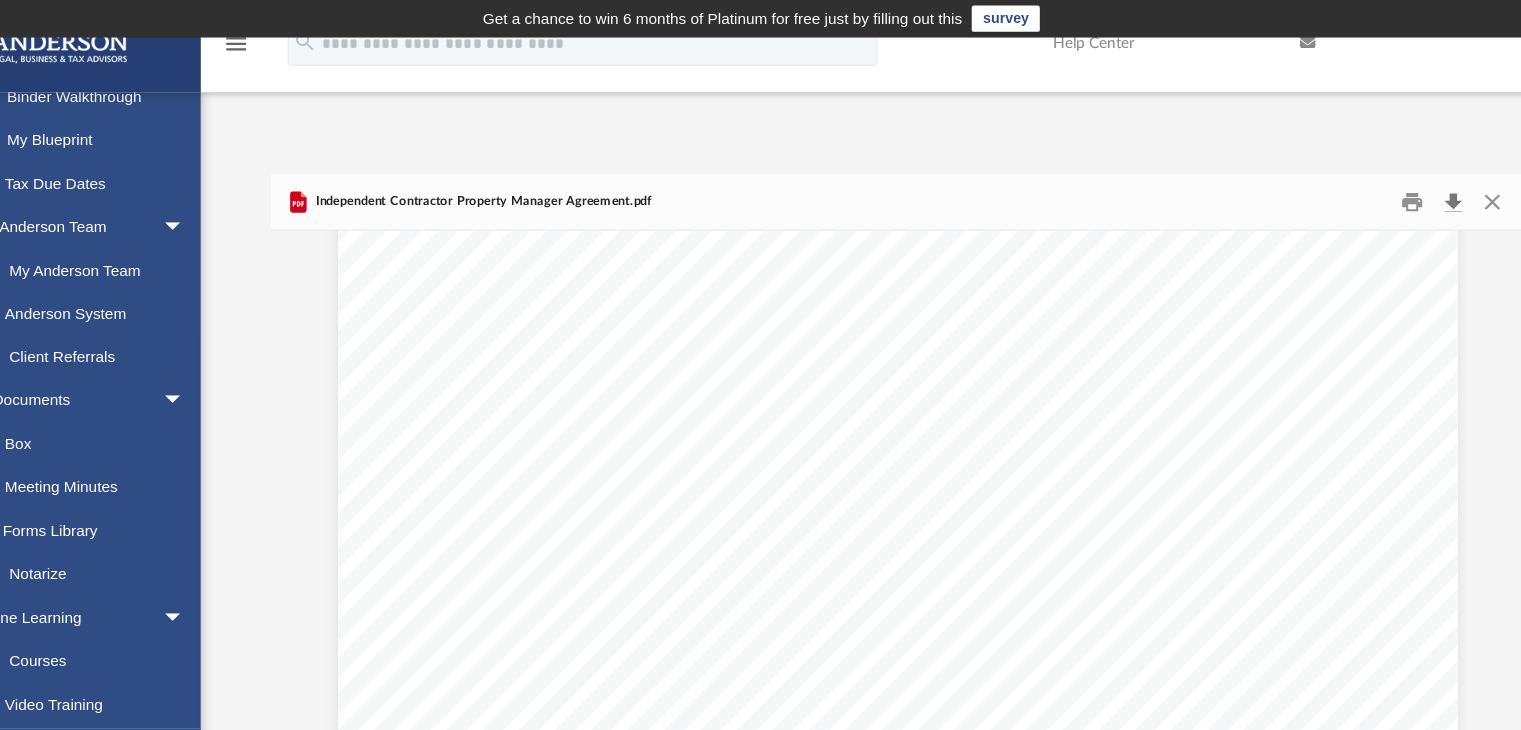 type 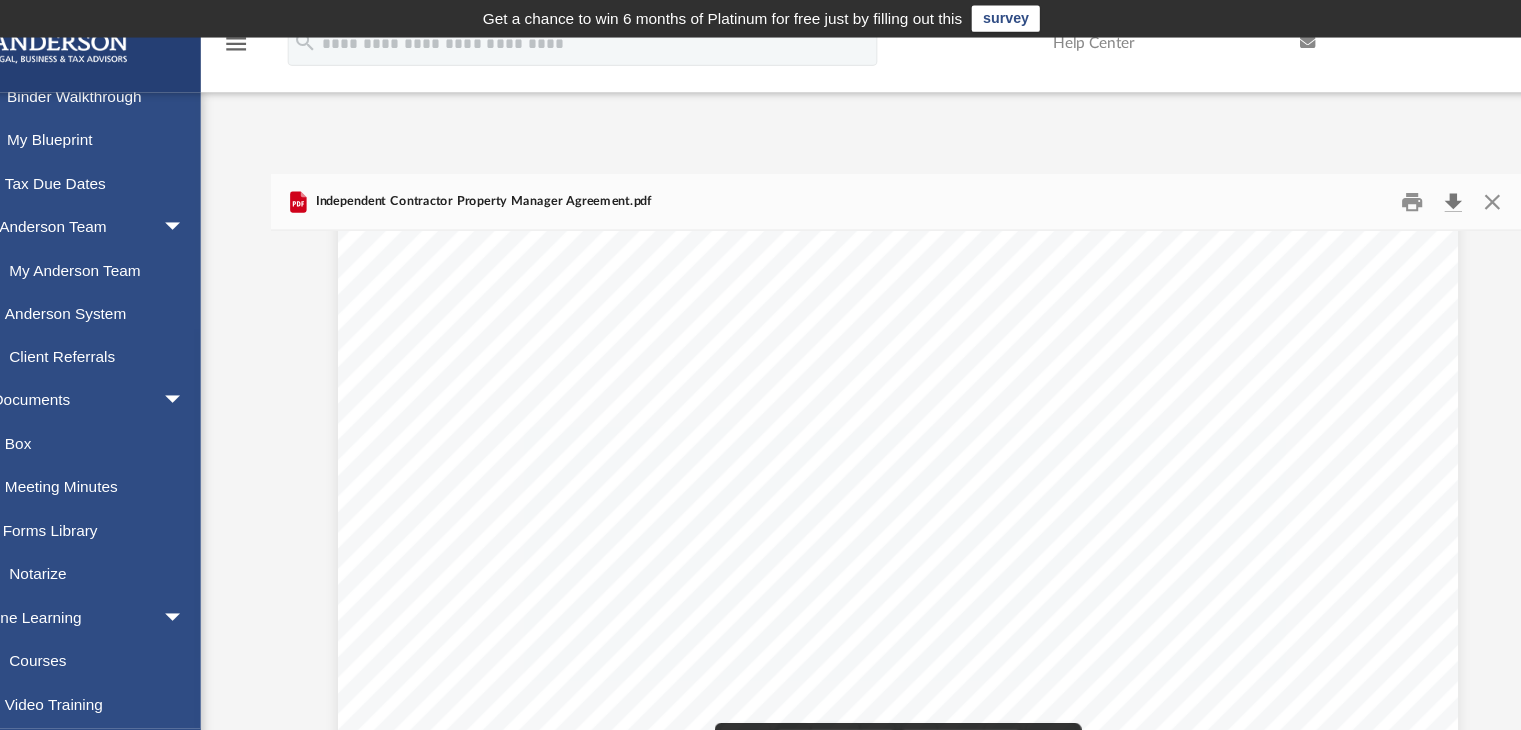 scroll, scrollTop: 0, scrollLeft: 0, axis: both 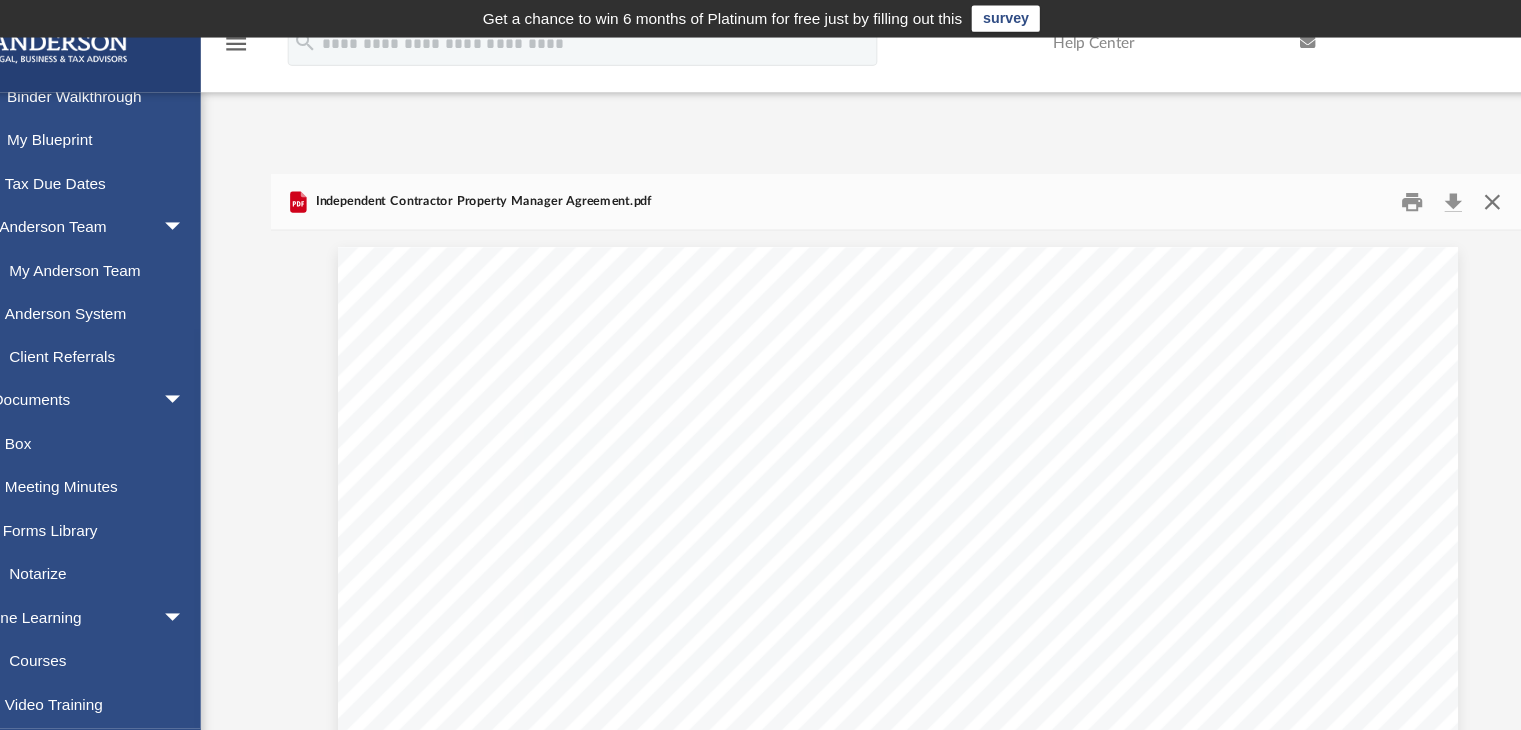 click at bounding box center [1426, 183] 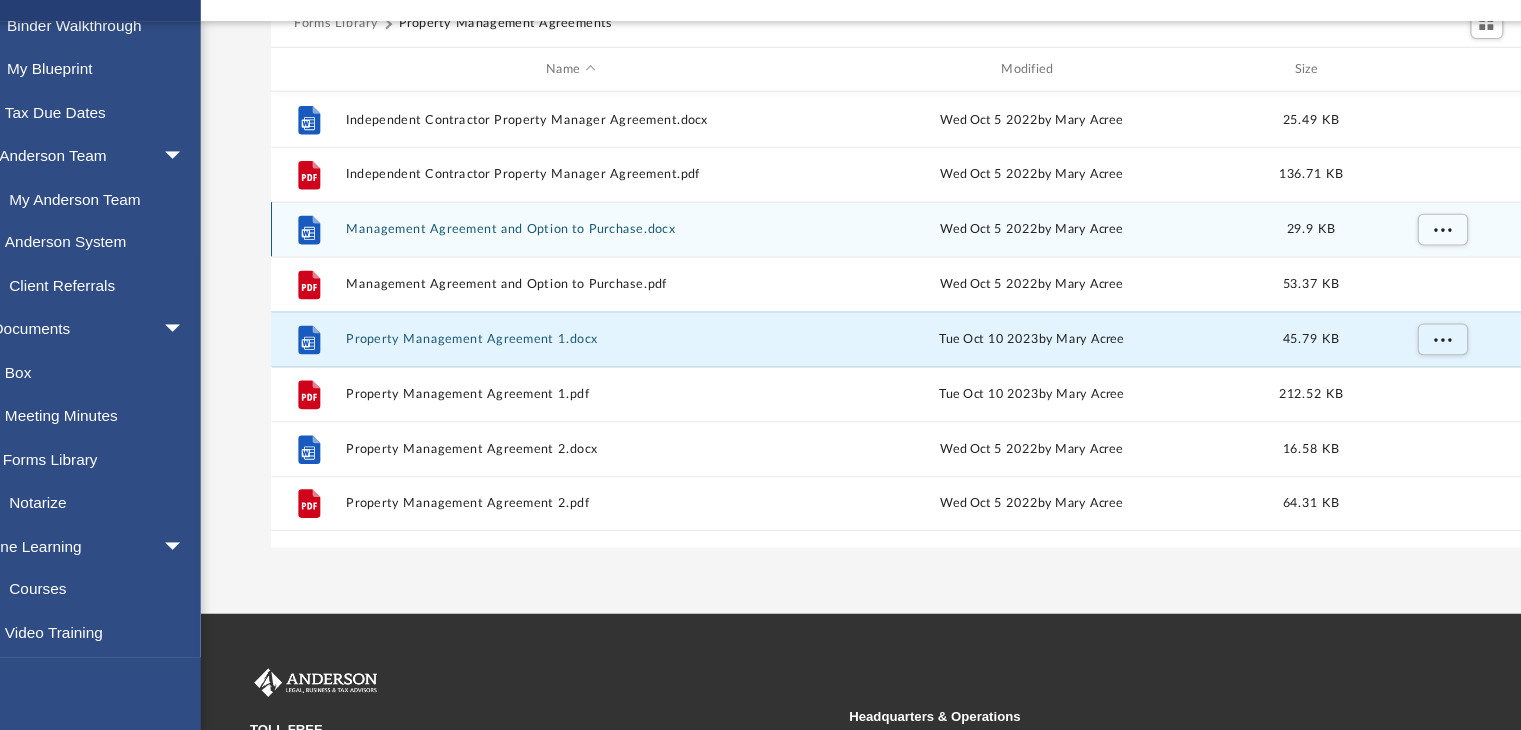 scroll, scrollTop: 168, scrollLeft: 0, axis: vertical 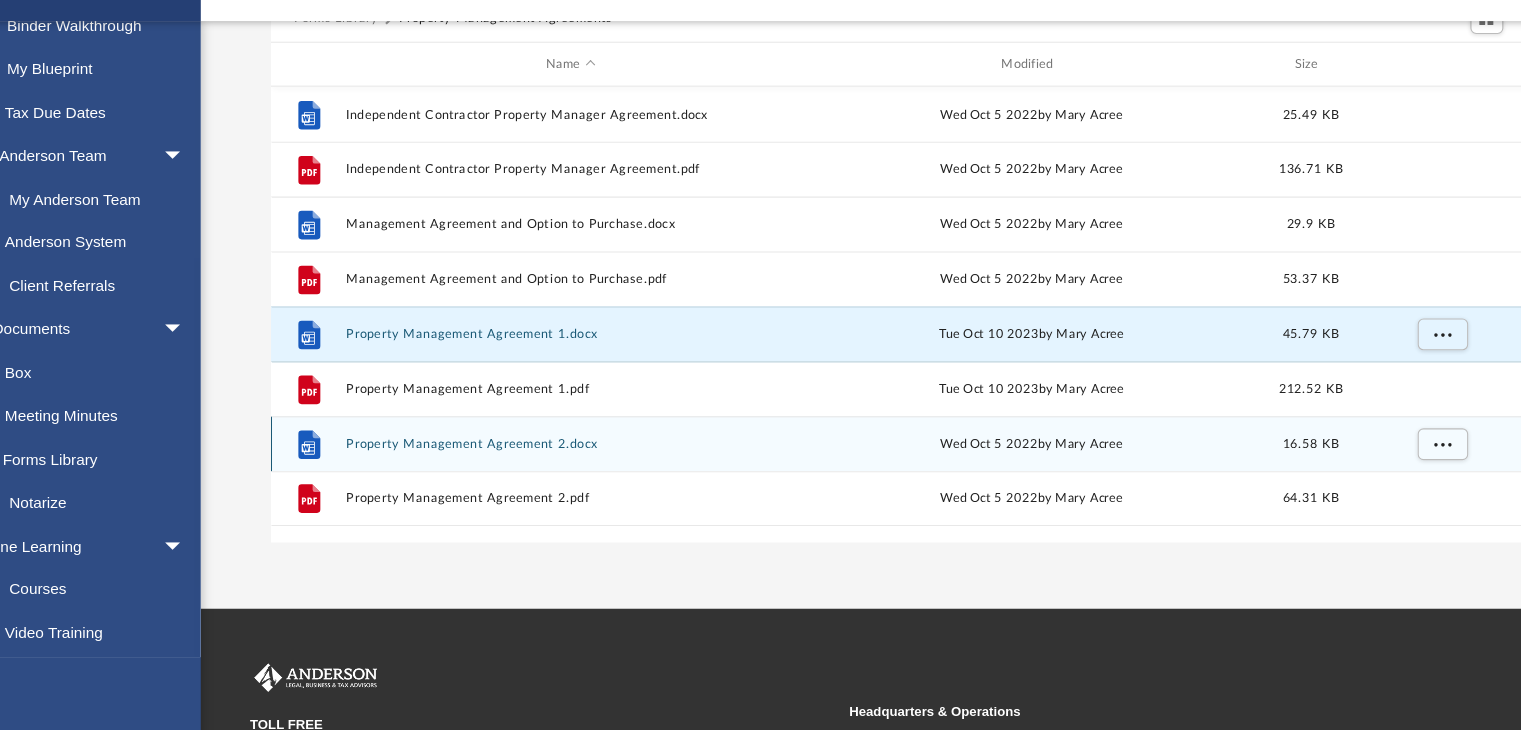 click on "File Property Management Agreement 2.docx Wed Oct 5 2022 by [FIRST] [LAST] 16.58 KB" at bounding box center (886, 469) 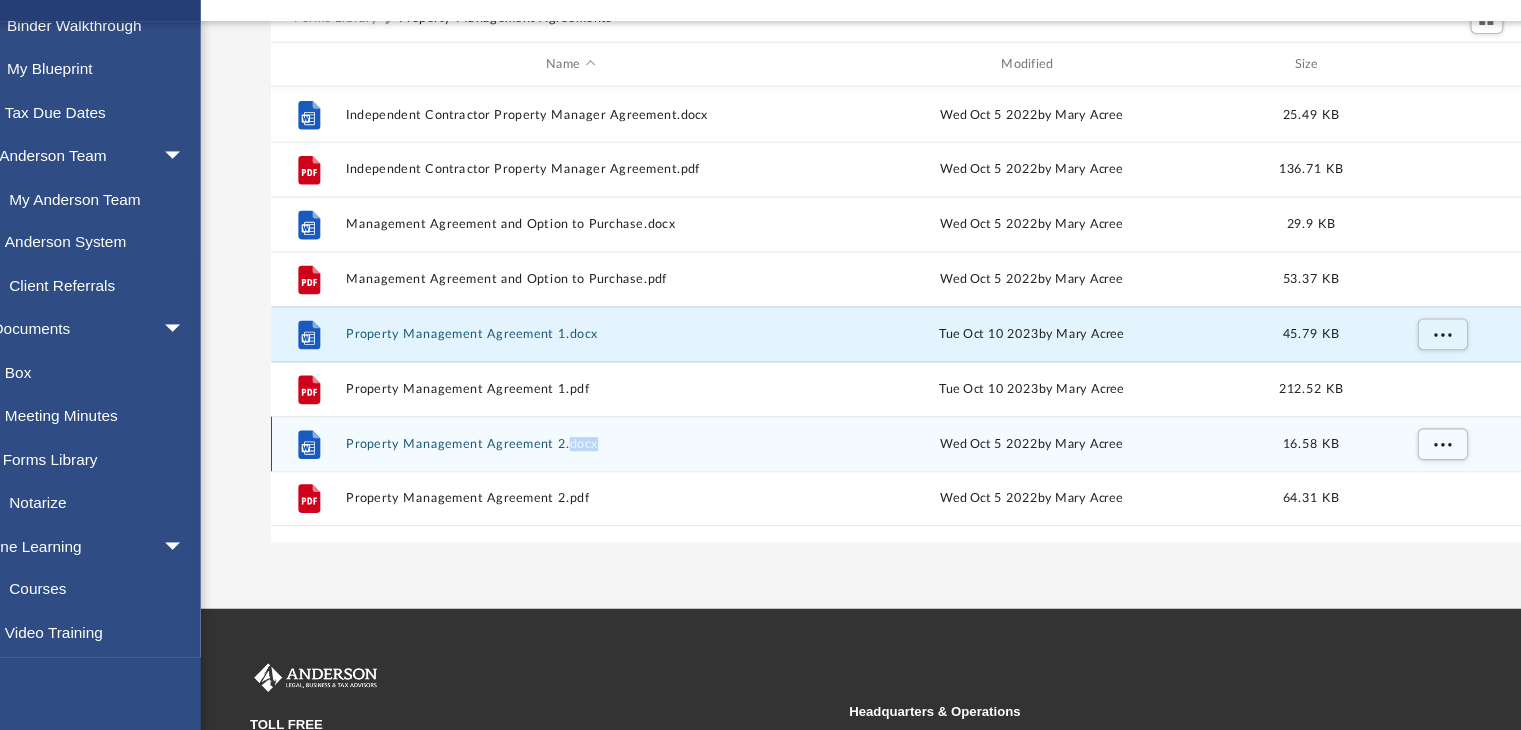 click on "File Property Management Agreement 2.docx Wed Oct 5 2022 by [FIRST] [LAST] 16.58 KB" at bounding box center [886, 469] 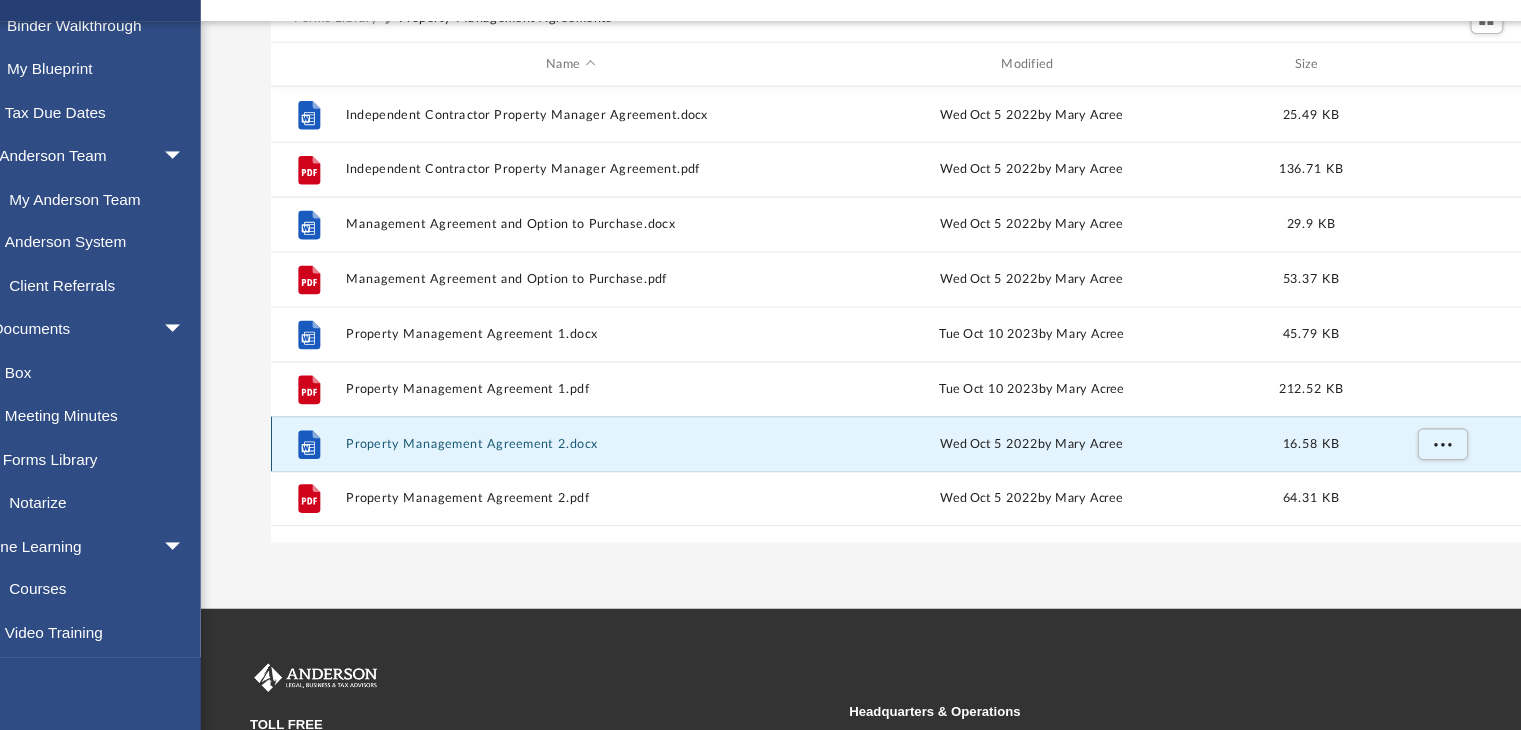 click on "File Property Management Agreement 2.docx Wed Oct 5 2022 by [FIRST] [LAST] 16.58 KB" at bounding box center (886, 469) 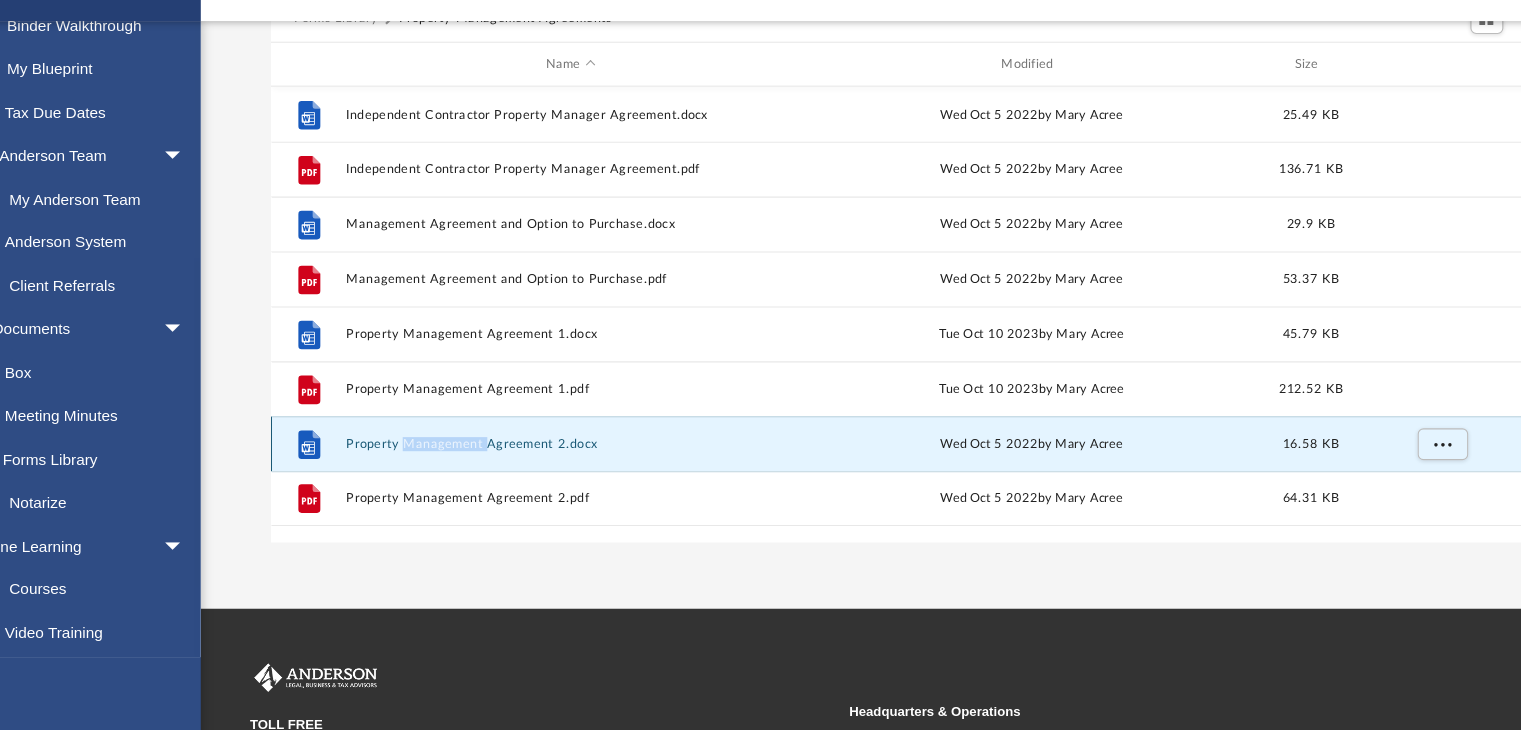 click on "File Property Management Agreement 2.docx Wed Oct 5 2022 by [FIRST] [LAST] 16.58 KB" at bounding box center (886, 469) 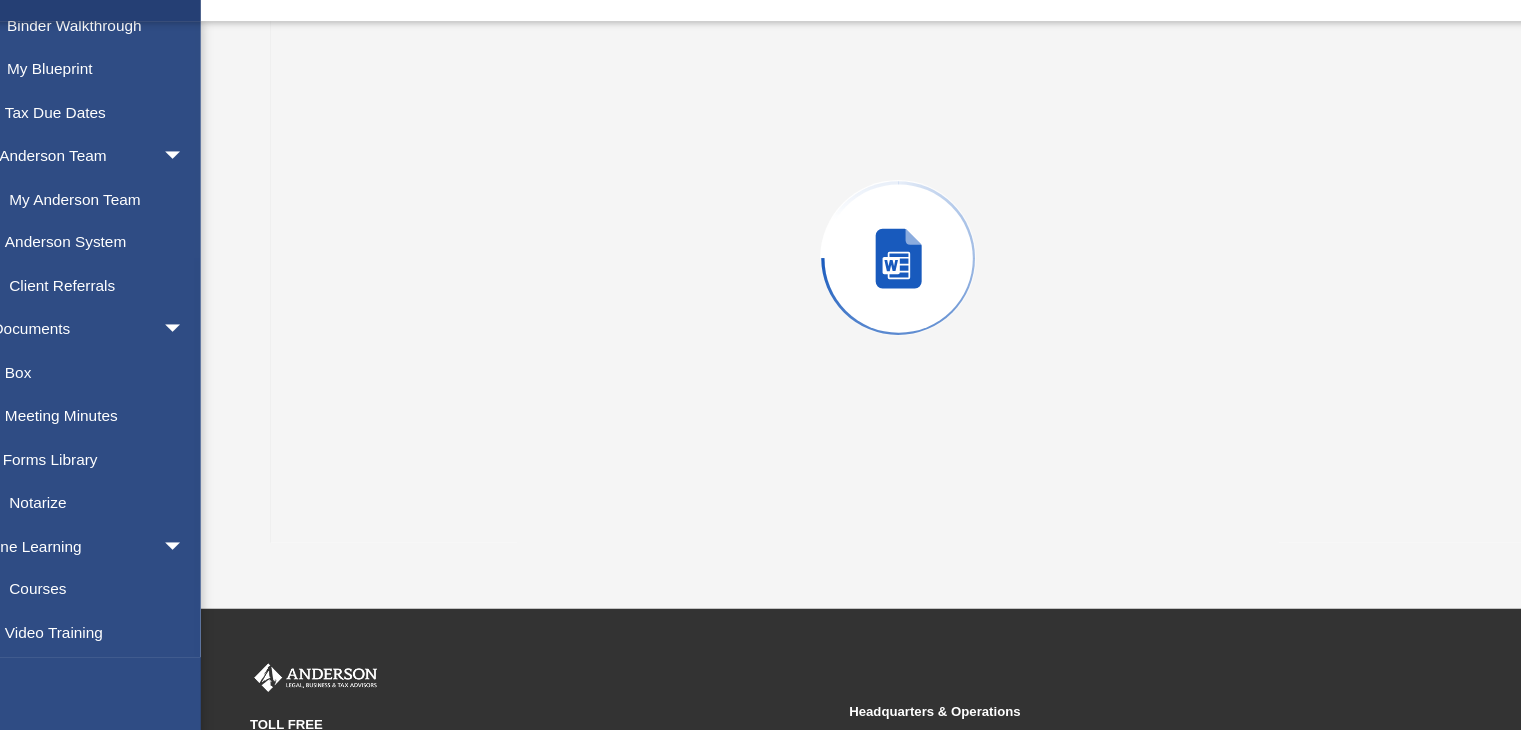 scroll, scrollTop: 157, scrollLeft: 0, axis: vertical 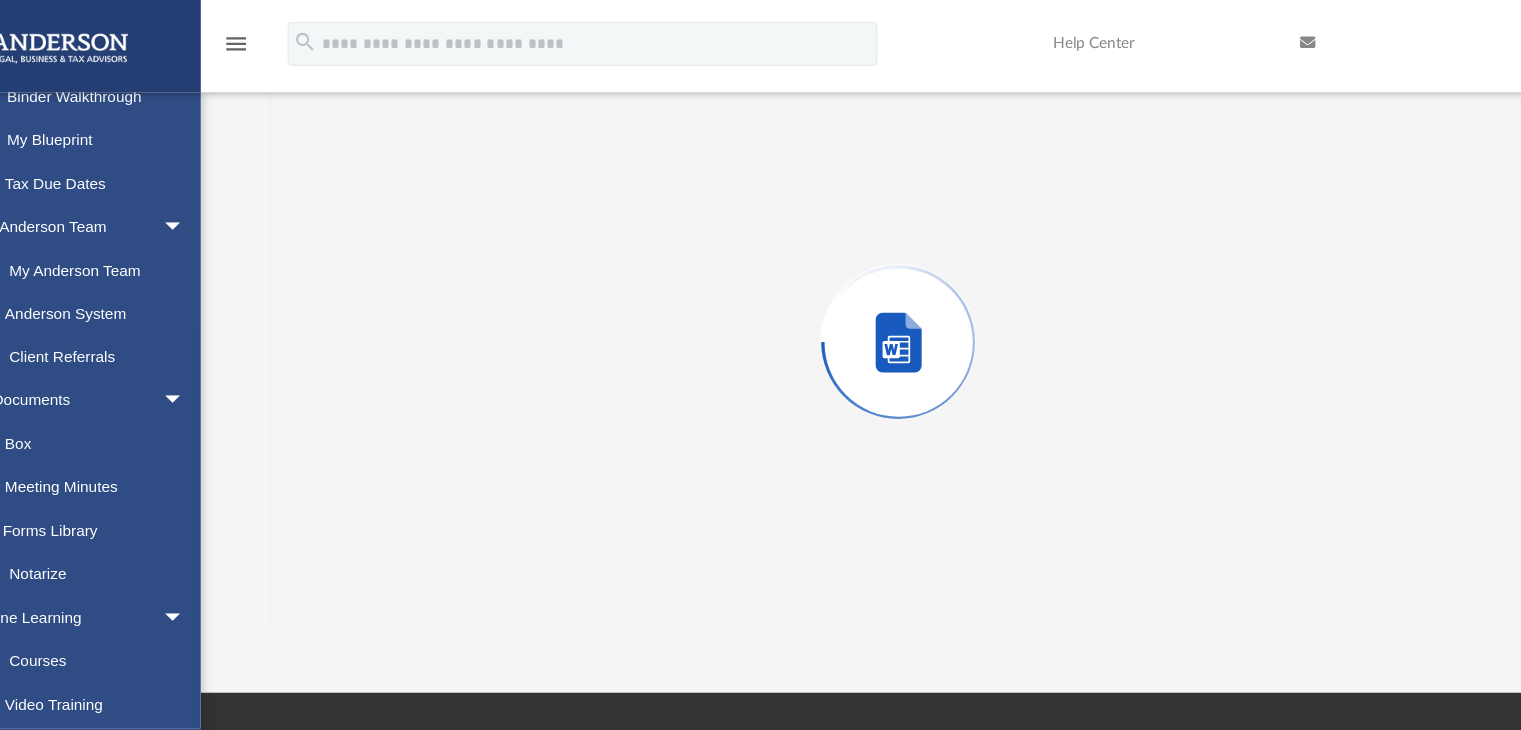 click at bounding box center (886, 311) 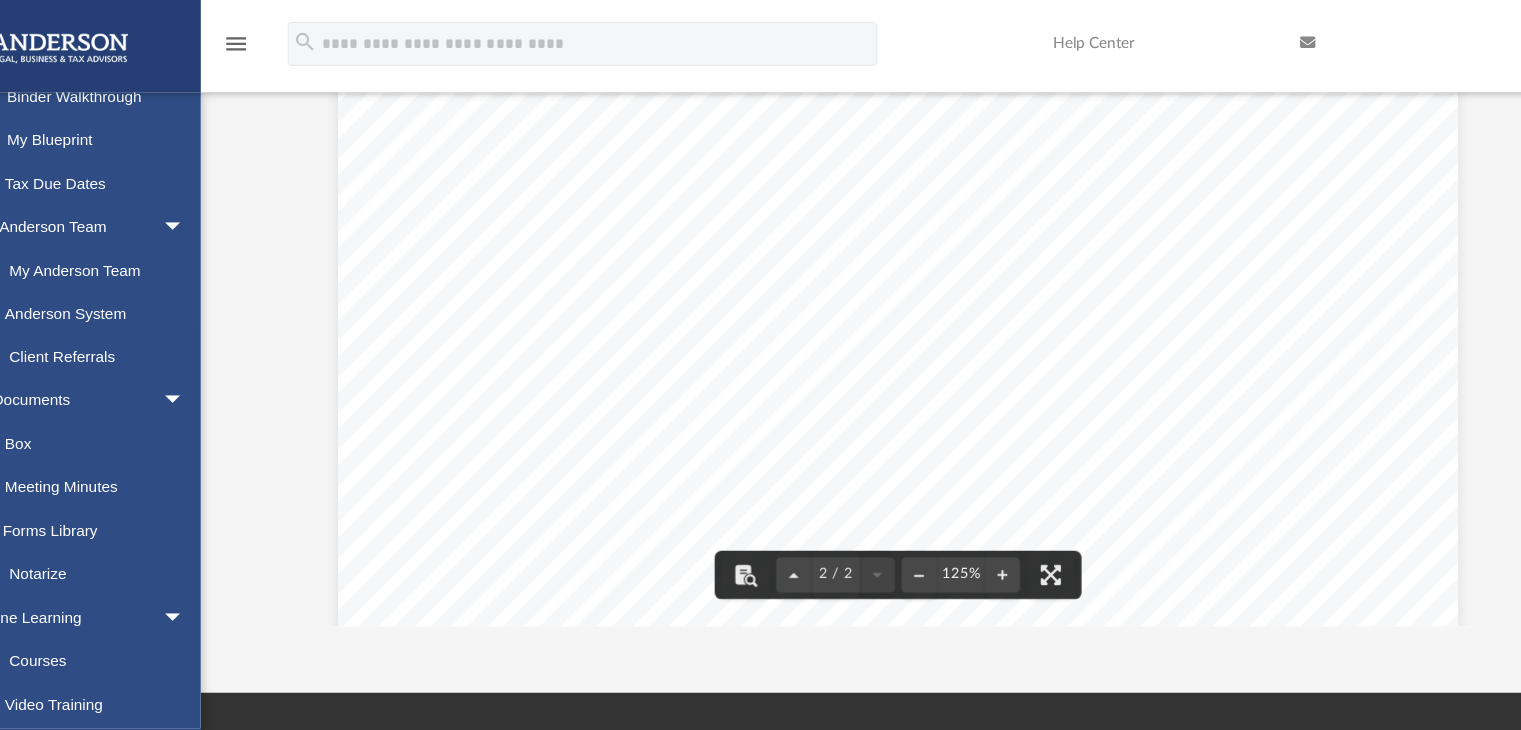 scroll, scrollTop: 1812, scrollLeft: 0, axis: vertical 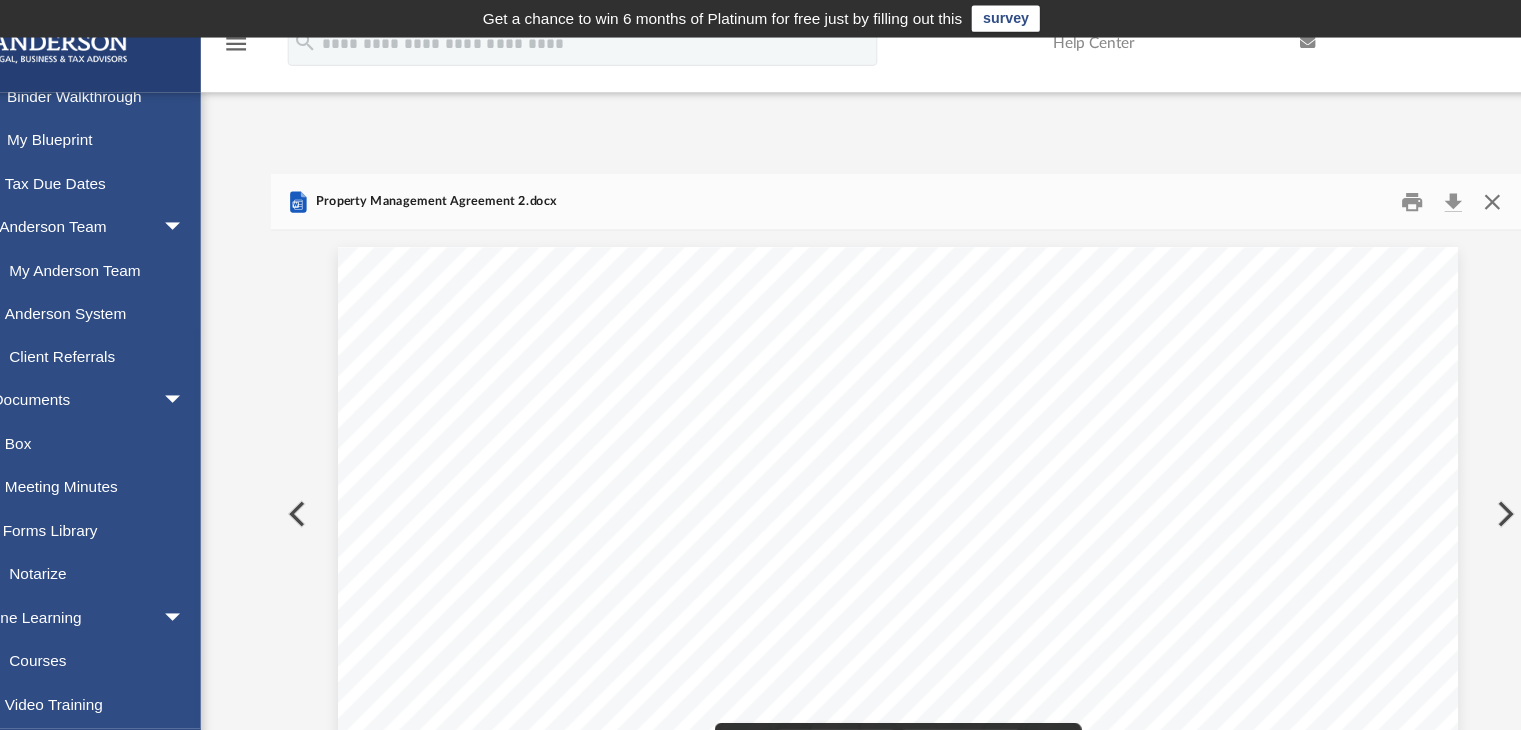 click at bounding box center (1426, 183) 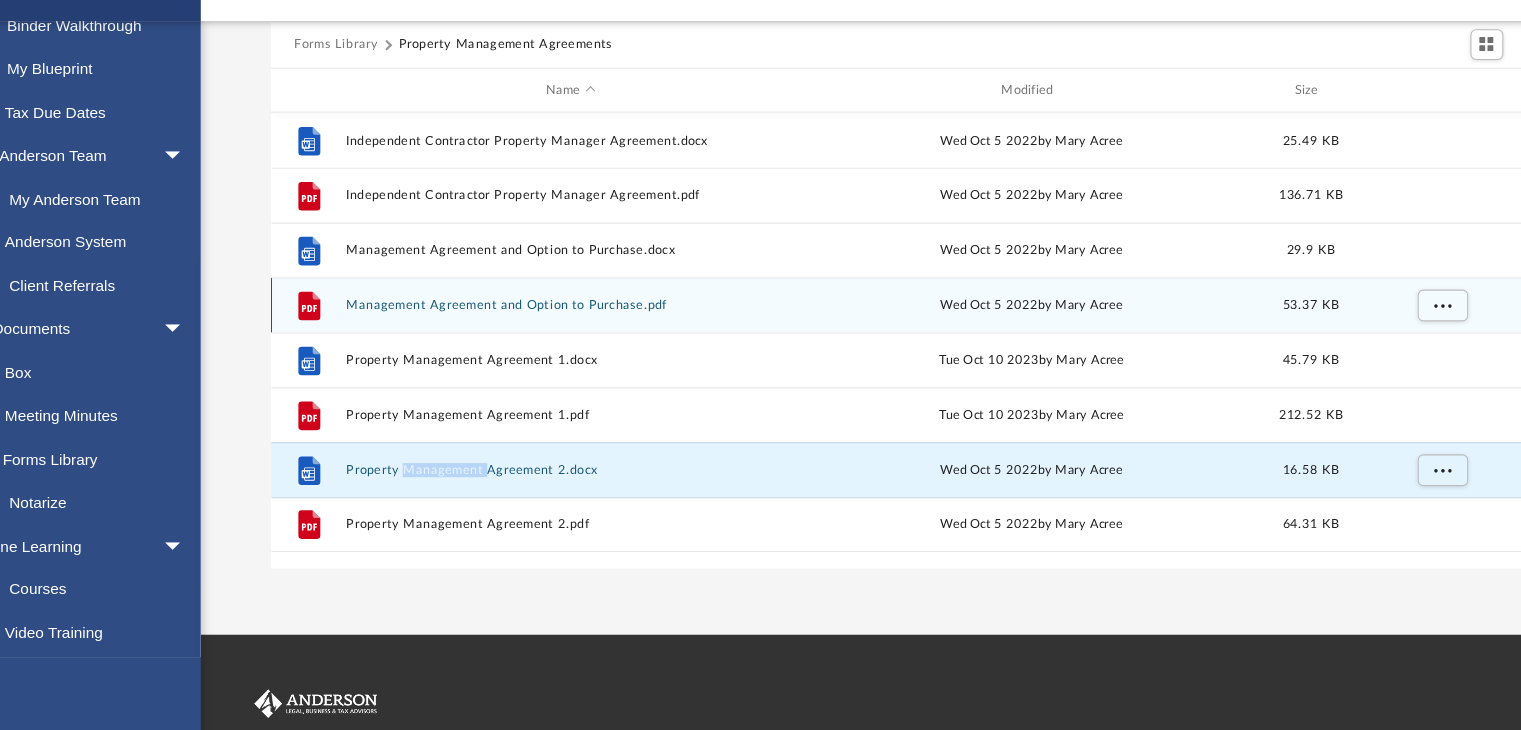 scroll, scrollTop: 158, scrollLeft: 0, axis: vertical 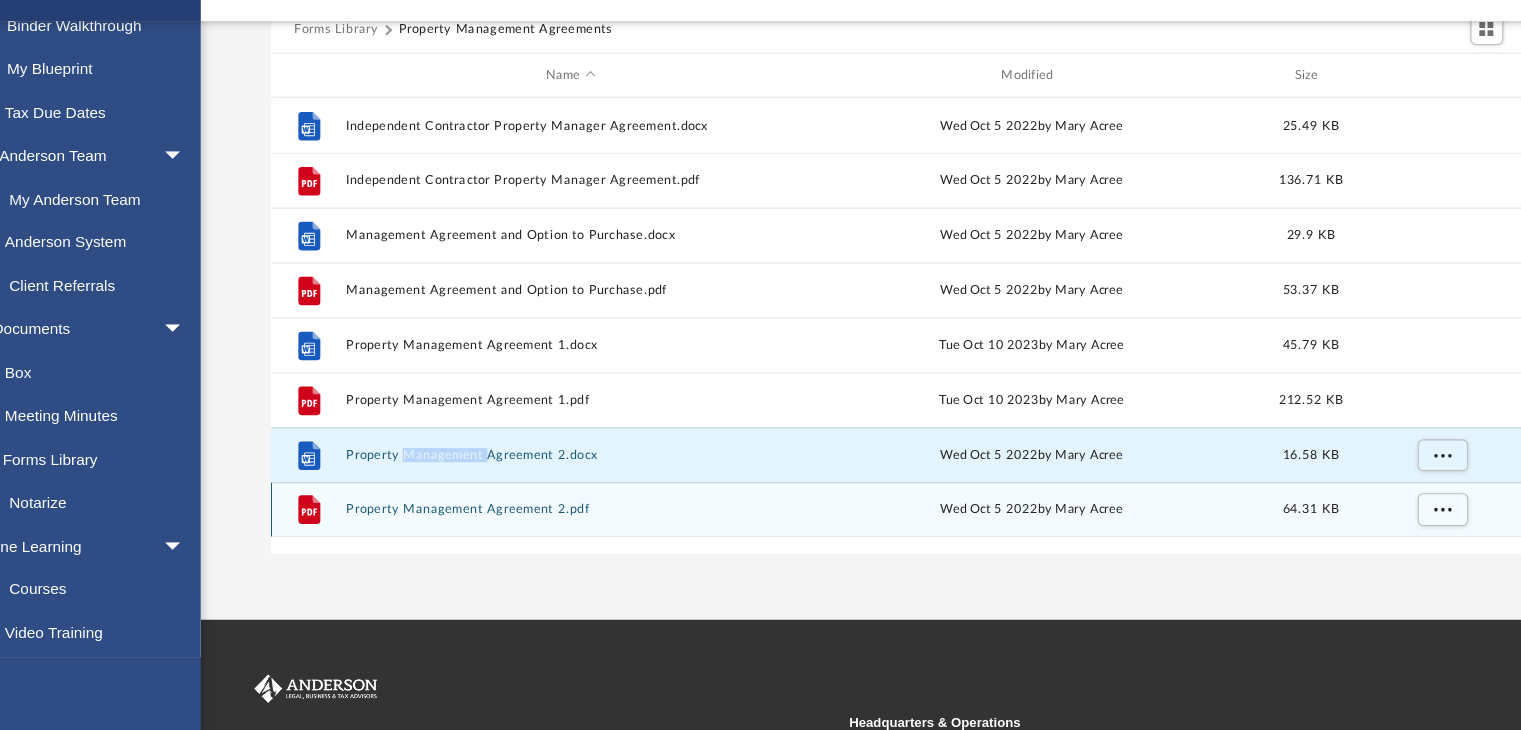 click on "Property Management Agreement 2.pdf" at bounding box center (587, 529) 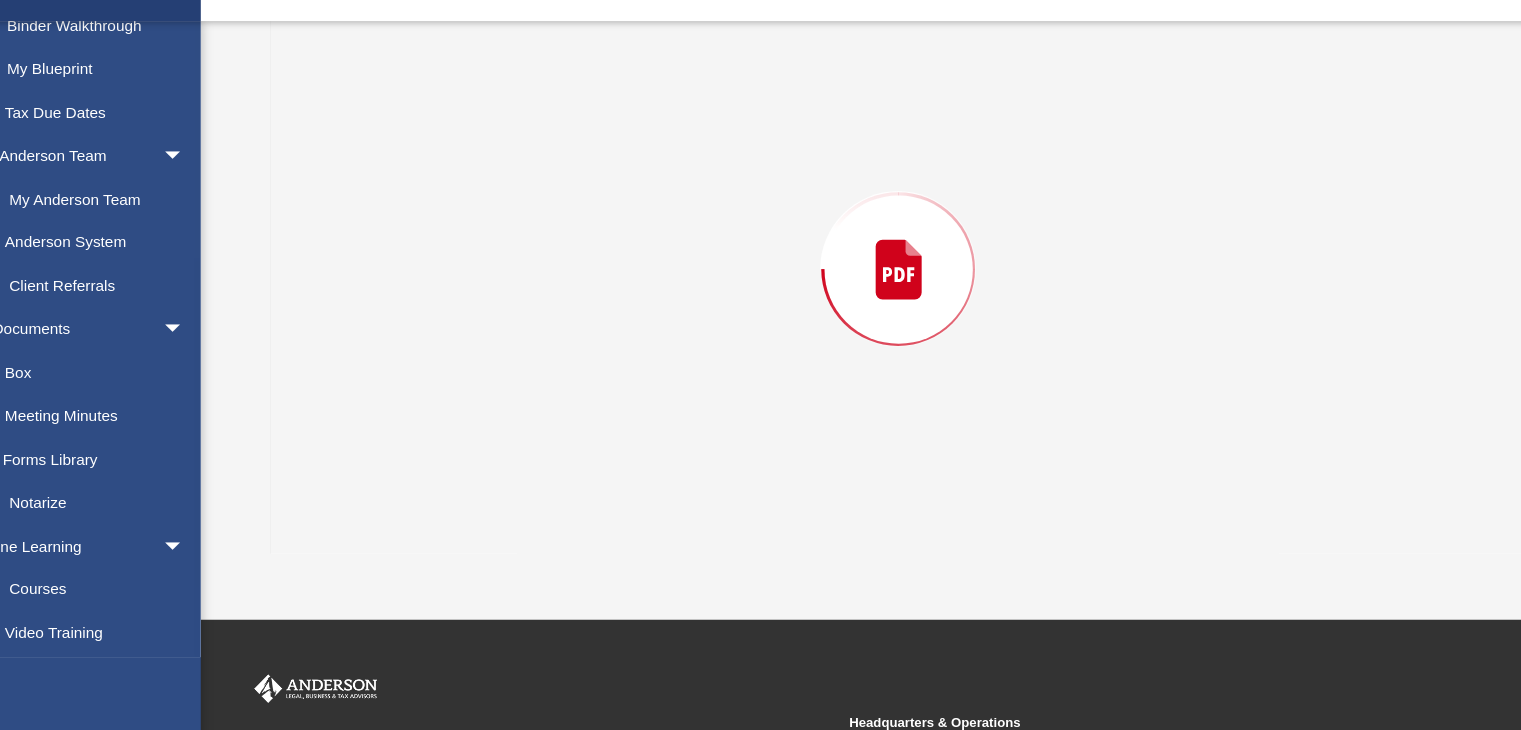 scroll, scrollTop: 157, scrollLeft: 0, axis: vertical 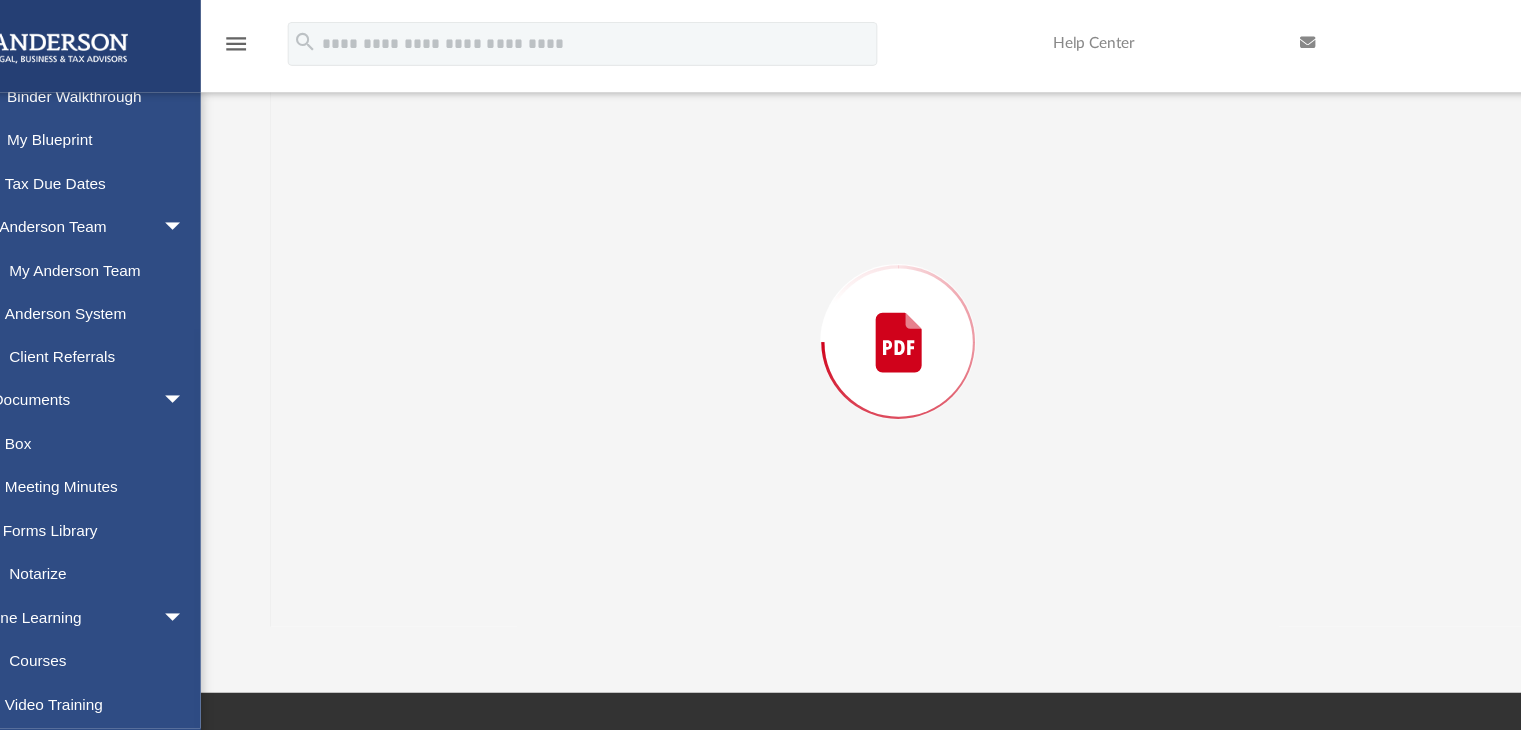 click at bounding box center [886, 311] 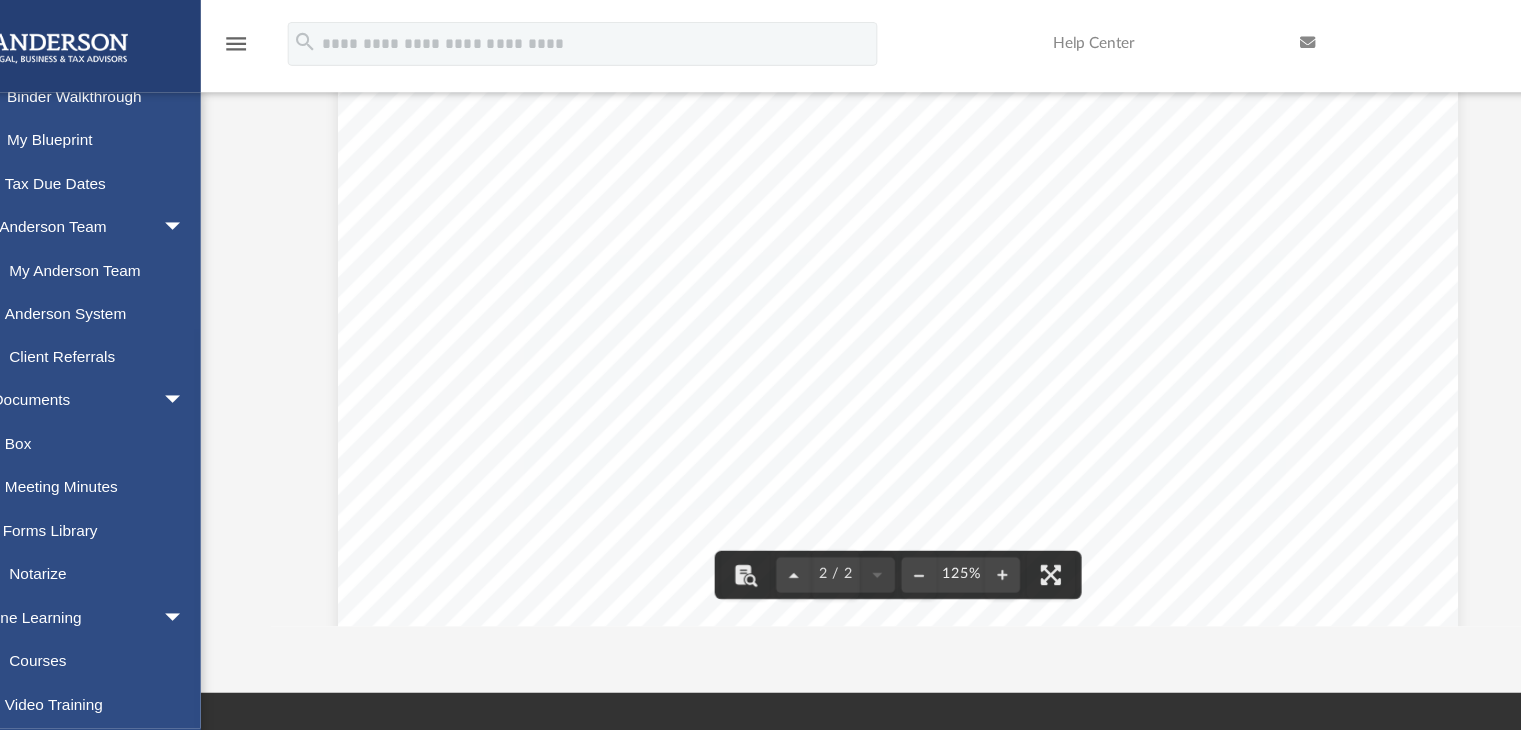scroll, scrollTop: 2184, scrollLeft: 0, axis: vertical 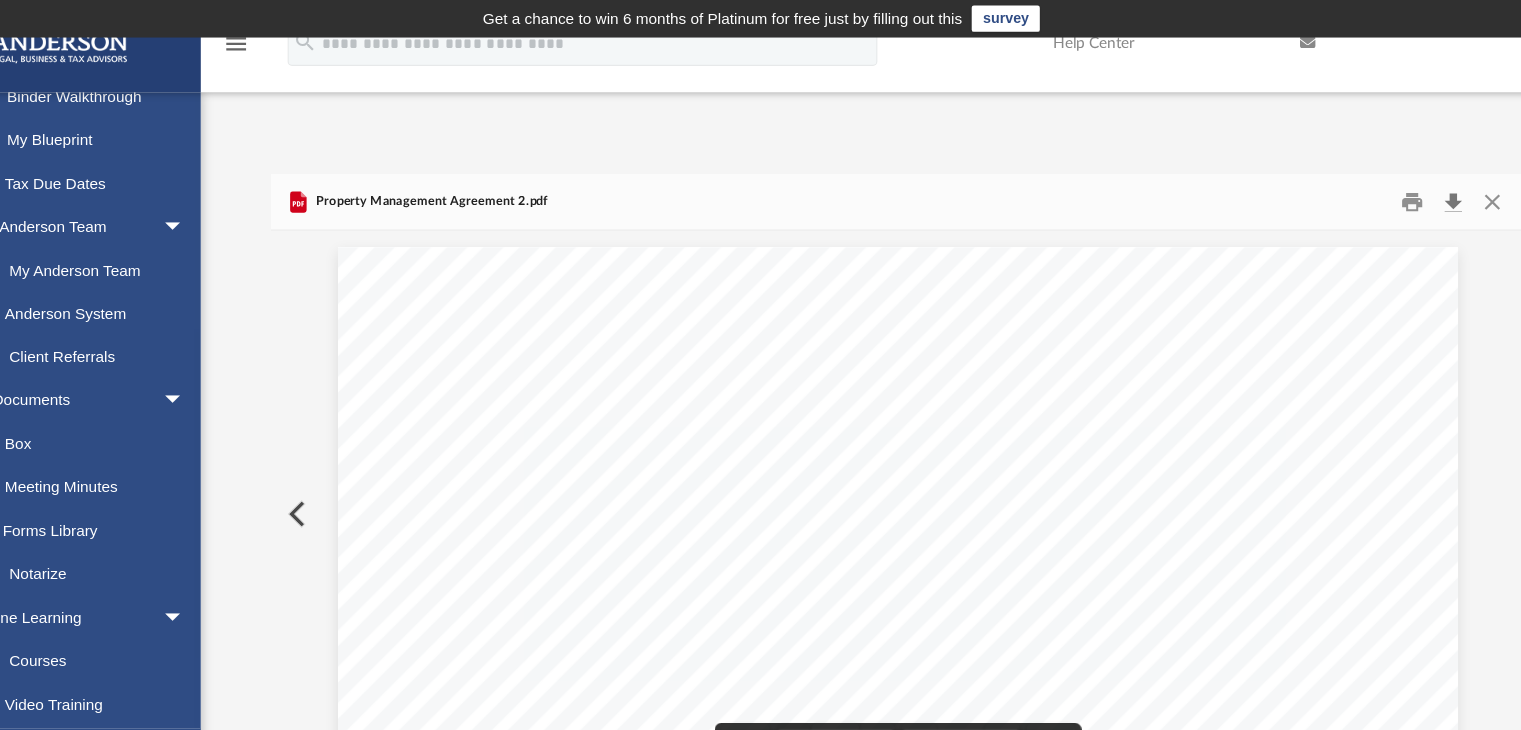 click at bounding box center [1391, 183] 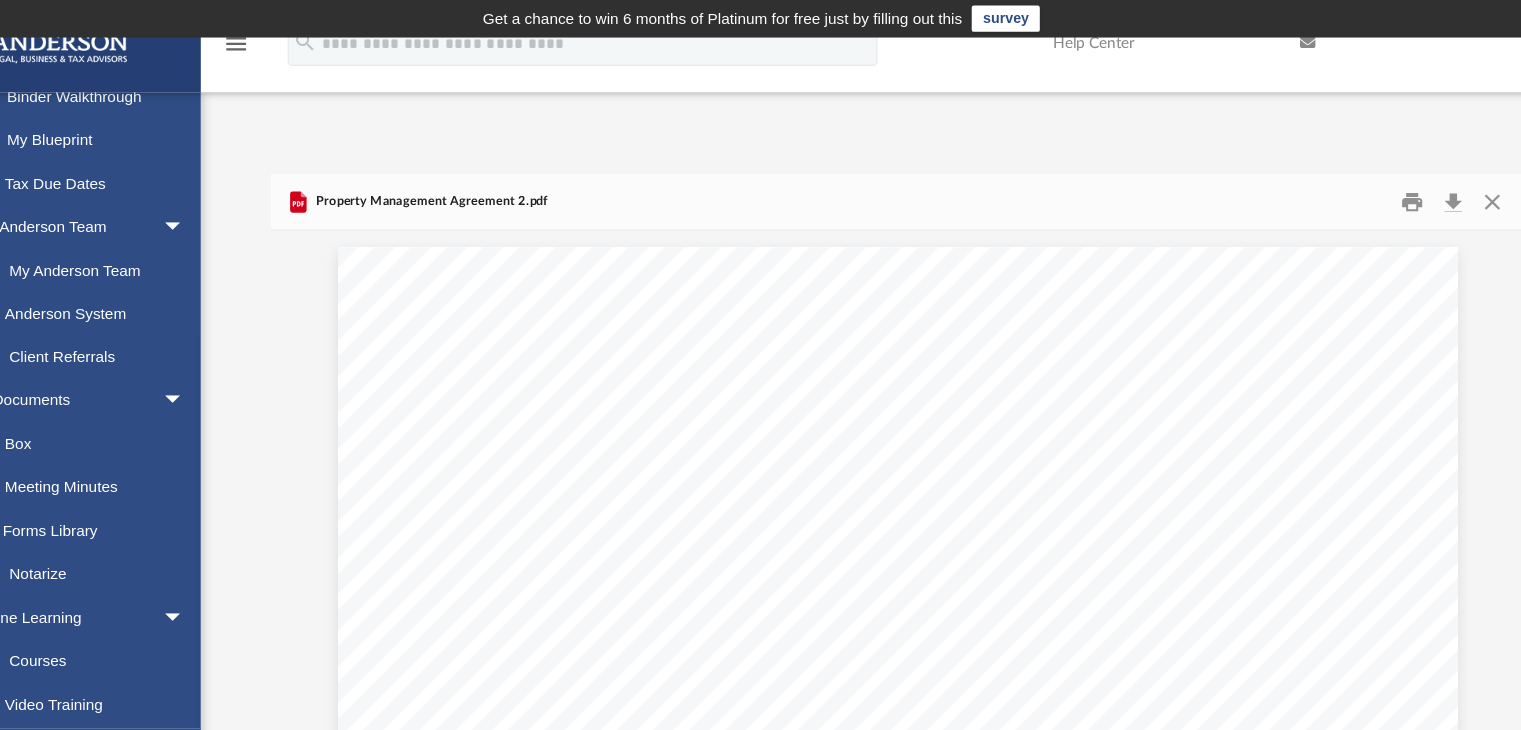 click on "Forms Library Property Management Agreements Name Modified Size File Independent Contractor Property Manager Agreement.docx Wed Oct 5 2022 by [FIRST] [LAST] 25.49 KB File Independent Contractor Property Manager Agreement.pdf Wed Oct 5 2022 by [FIRST] [LAST] 136.71 KB File Management Agreement and Option to Purchase.docx Wed Oct 5 2022 by [FIRST] [LAST] 29.9 KB File Management Agreement and Option to Purchase.pdf Wed Oct 5 2022 by [FIRST] [LAST] 53.37 KB File Property Management Agreement 1.docx Tue Oct 10 2023 by [FIRST] [LAST] 45.79 KB File Property Management Agreement 1.pdf Tue Oct 10 2023 by [FIRST] [LAST] 212.52 KB File Property Management Agreement 2.docx Wed Oct 5 2022 by [FIRST] [LAST] 16.58 KB File Property Management Agreement 2.pdf Wed Oct 5 2022 by [FIRST] [LAST] 64.31 KB Property Management Agreement 2.pdf - 1 - PROPERTY MANAGEMENT AGREEMENT THIS AGREEMENT is made by and between (hereinafter “owner) and (hereinafter “Manager”) for the mutual purpose of the Article 1. th" at bounding box center [885, 421] 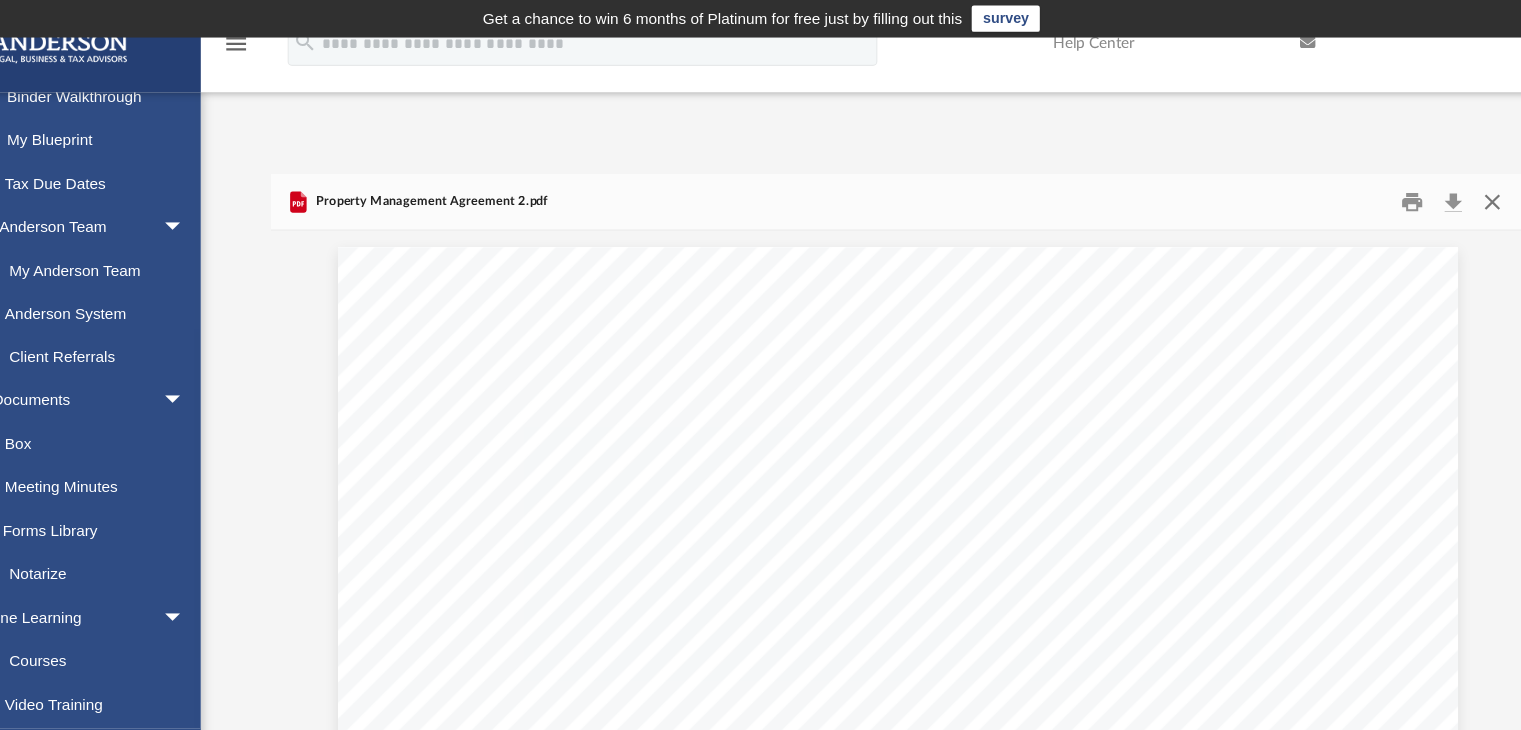 click at bounding box center [1426, 183] 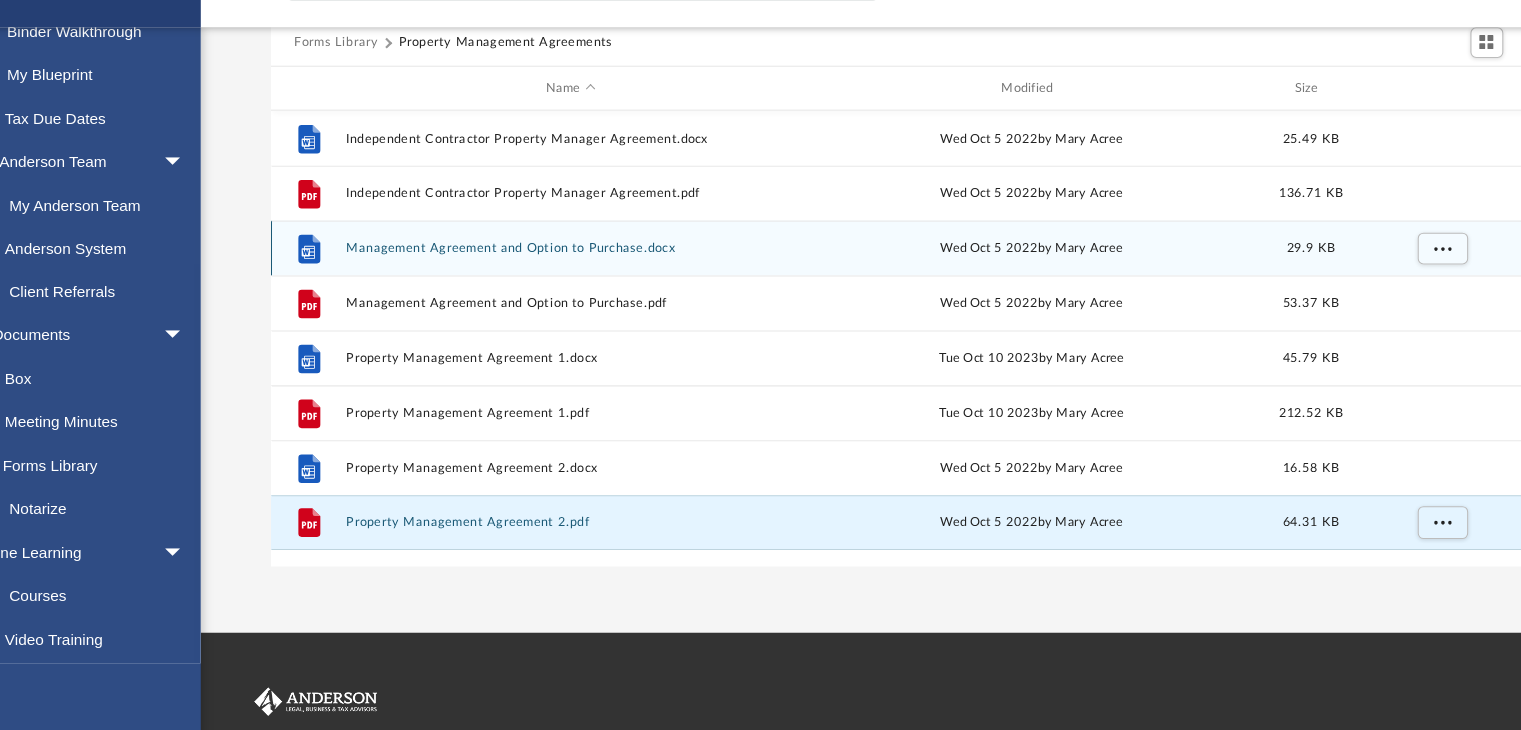 scroll, scrollTop: 152, scrollLeft: 0, axis: vertical 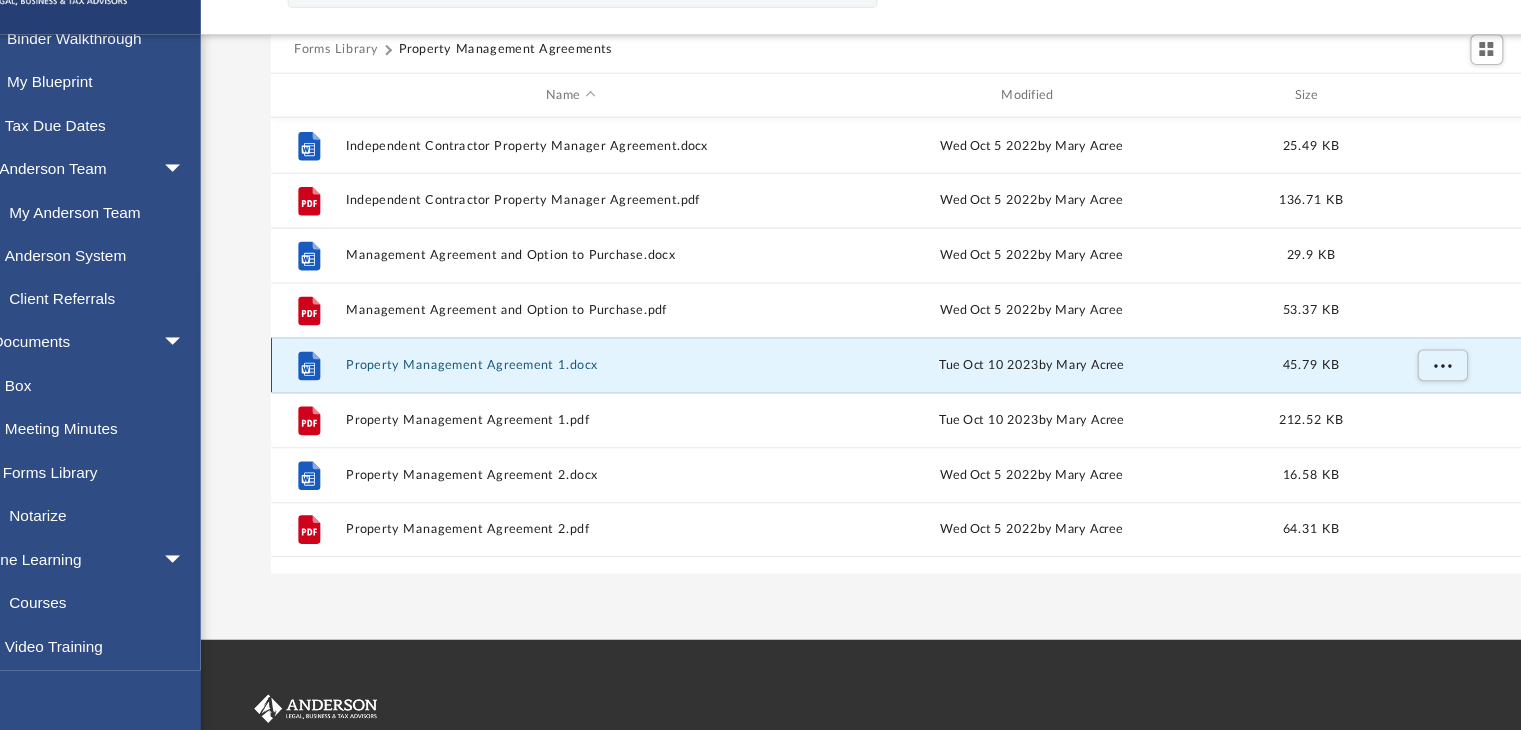 click on "Property Management Agreement 1.docx" at bounding box center [587, 385] 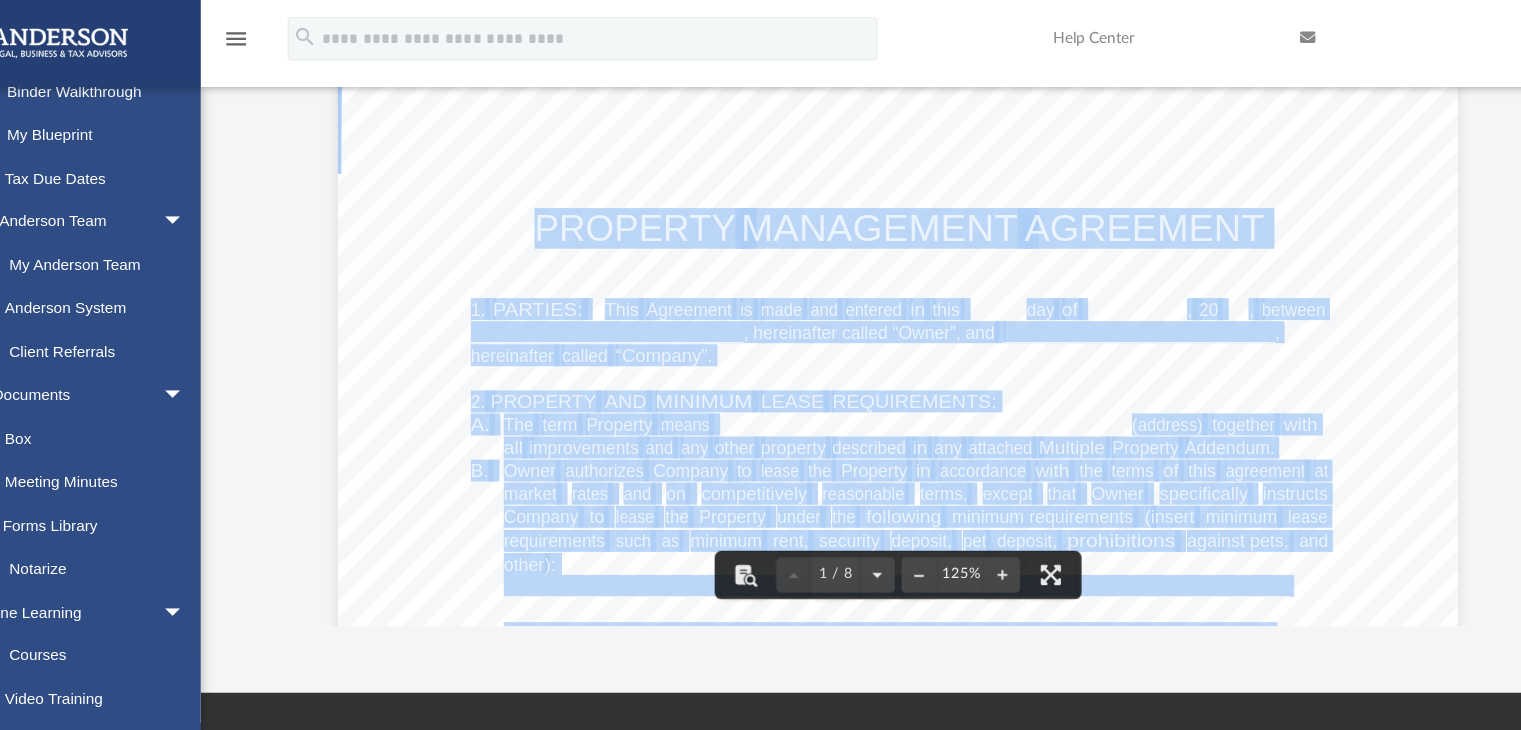 scroll, scrollTop: 0, scrollLeft: 0, axis: both 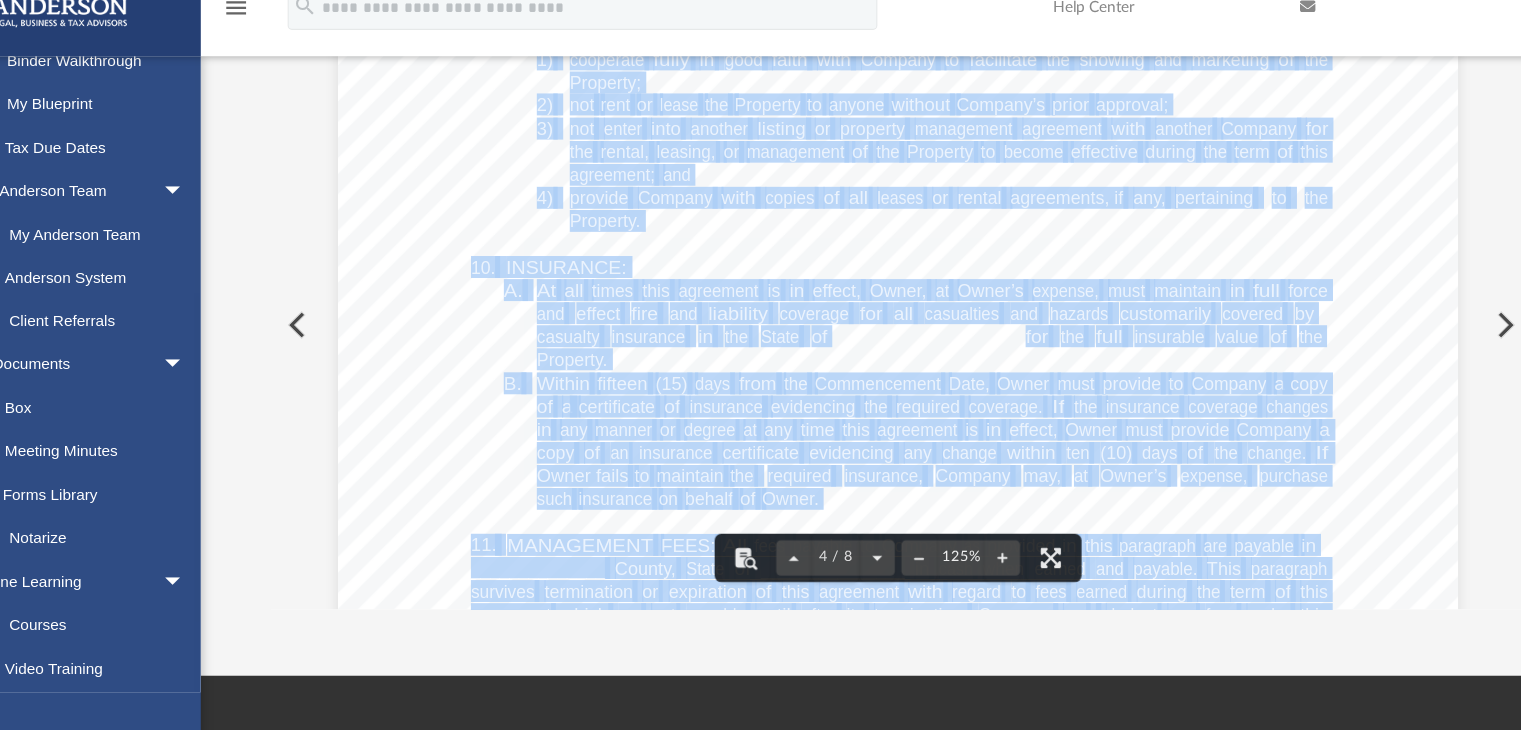 click on "Property Management Agreement Page 4 of 8 9. OWNER’S REPRESENTATIONS AND ADDITIONAL PROMISES: A. Owner represents that: 1) Owner has fee simple title and peaceable possession of the Property and all its improvements and fixtures, unless rented, and has the legal capacity to rent the Property; 2) Owner is not now a party to a listing agreement or a property management agreement with another Company for the sale, lease, rental, or management of the Property; 3) no person or entity has any right to purchase, lease, or acquire the Property by virtue of an option, right of first refusal, or other agreement; 4) no delinquencies or defaults exist under any deed of trust, mortgage, or other encumbrance affecting the Property; 5) the Property is not under the direction of any court;" at bounding box center [885, 257] 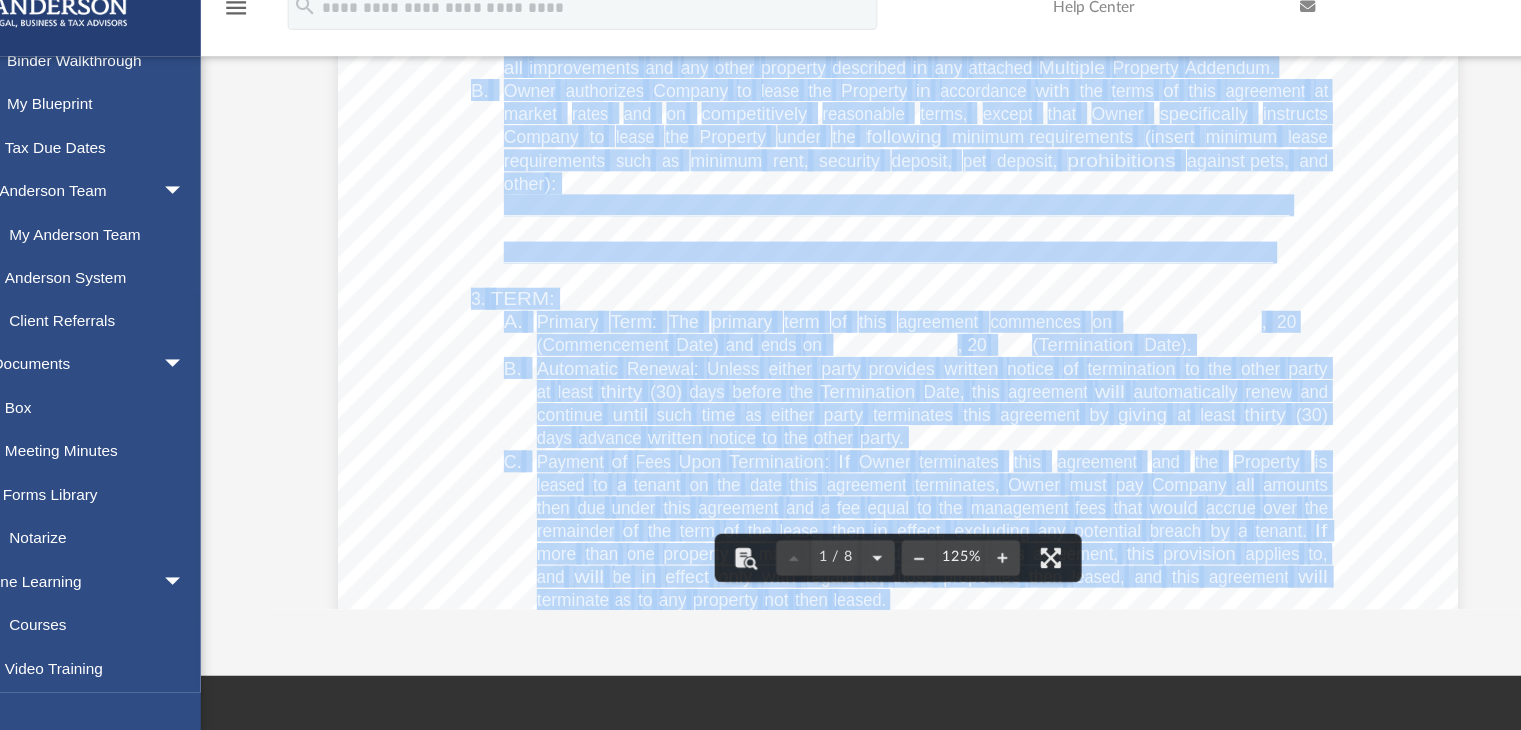 scroll, scrollTop: 0, scrollLeft: 0, axis: both 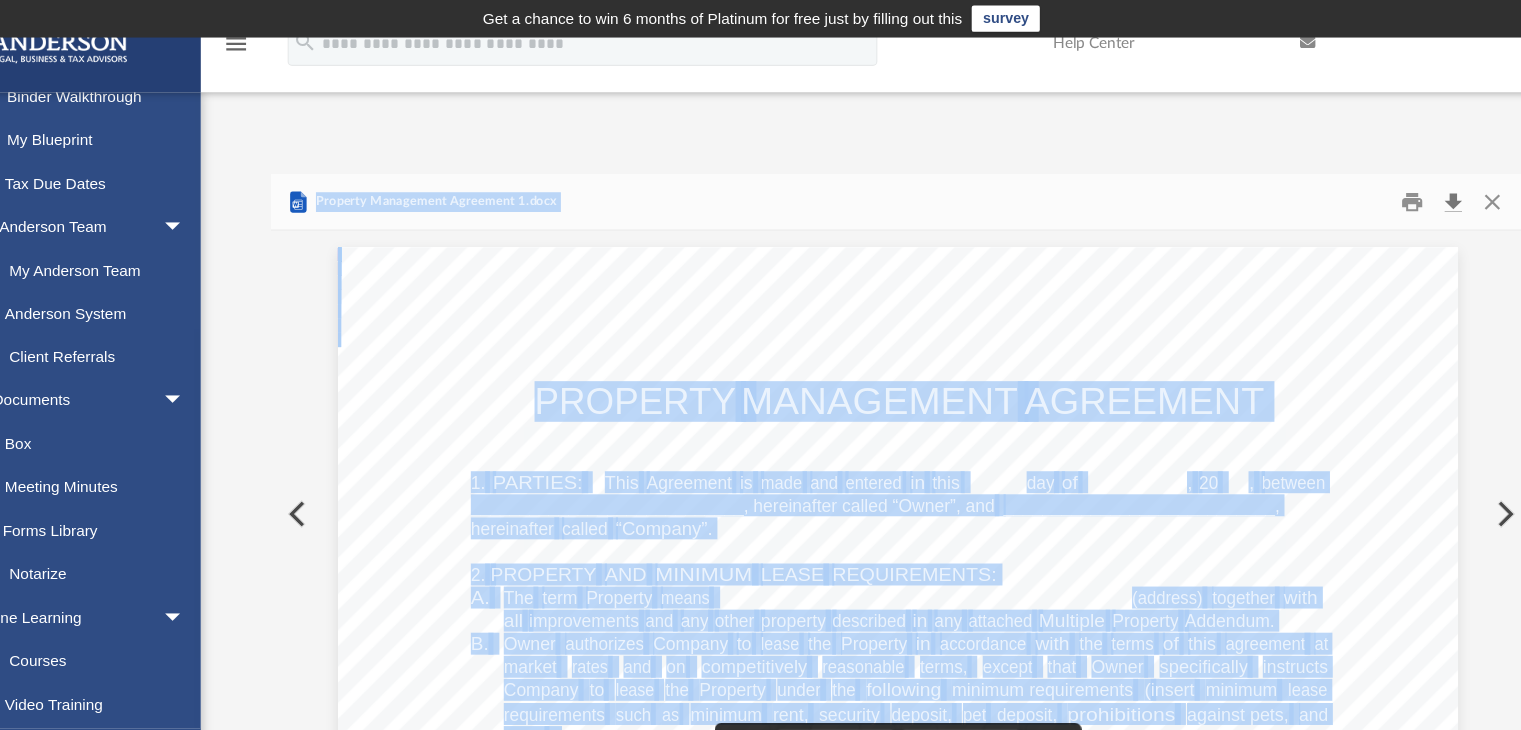 click at bounding box center [1391, 183] 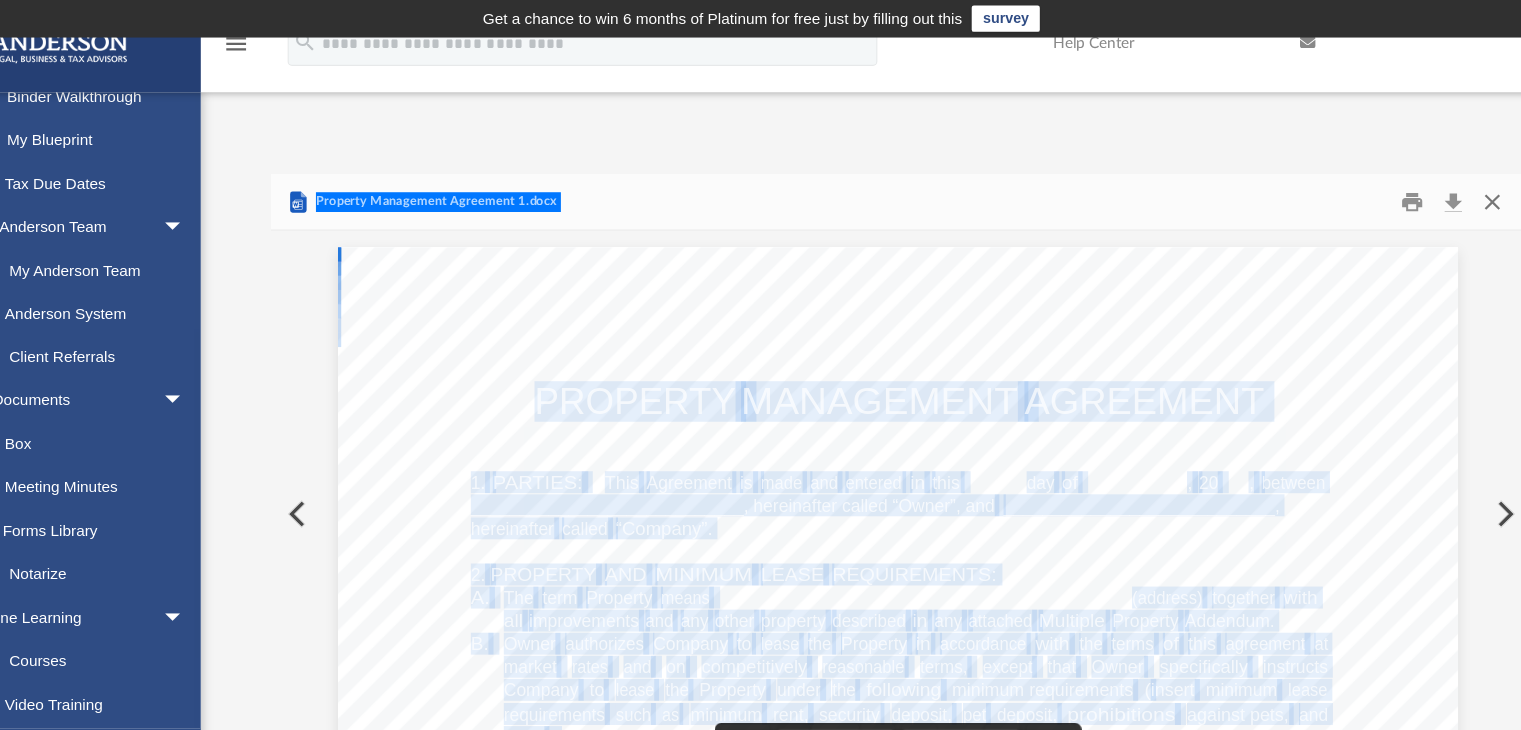 click at bounding box center [1426, 183] 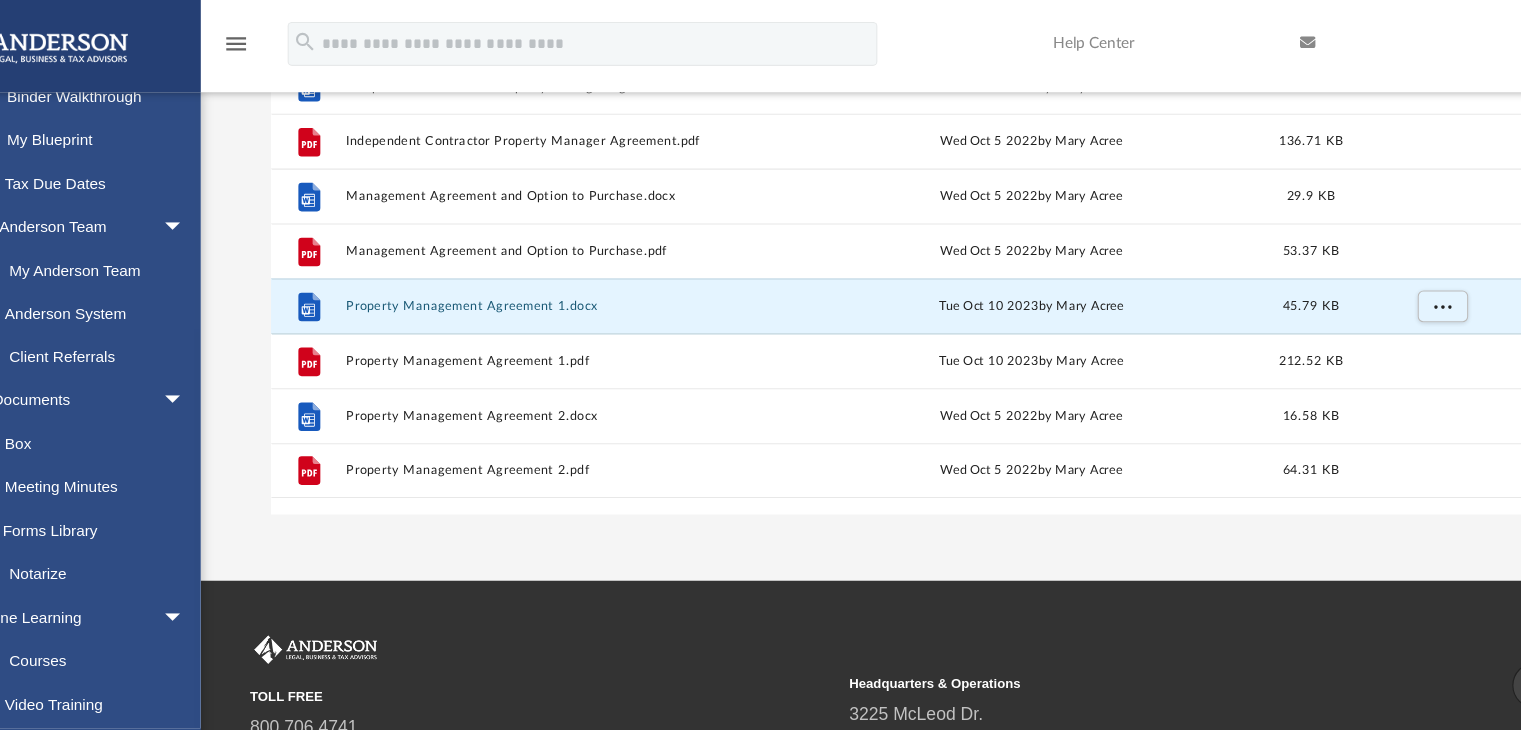 scroll, scrollTop: 0, scrollLeft: 0, axis: both 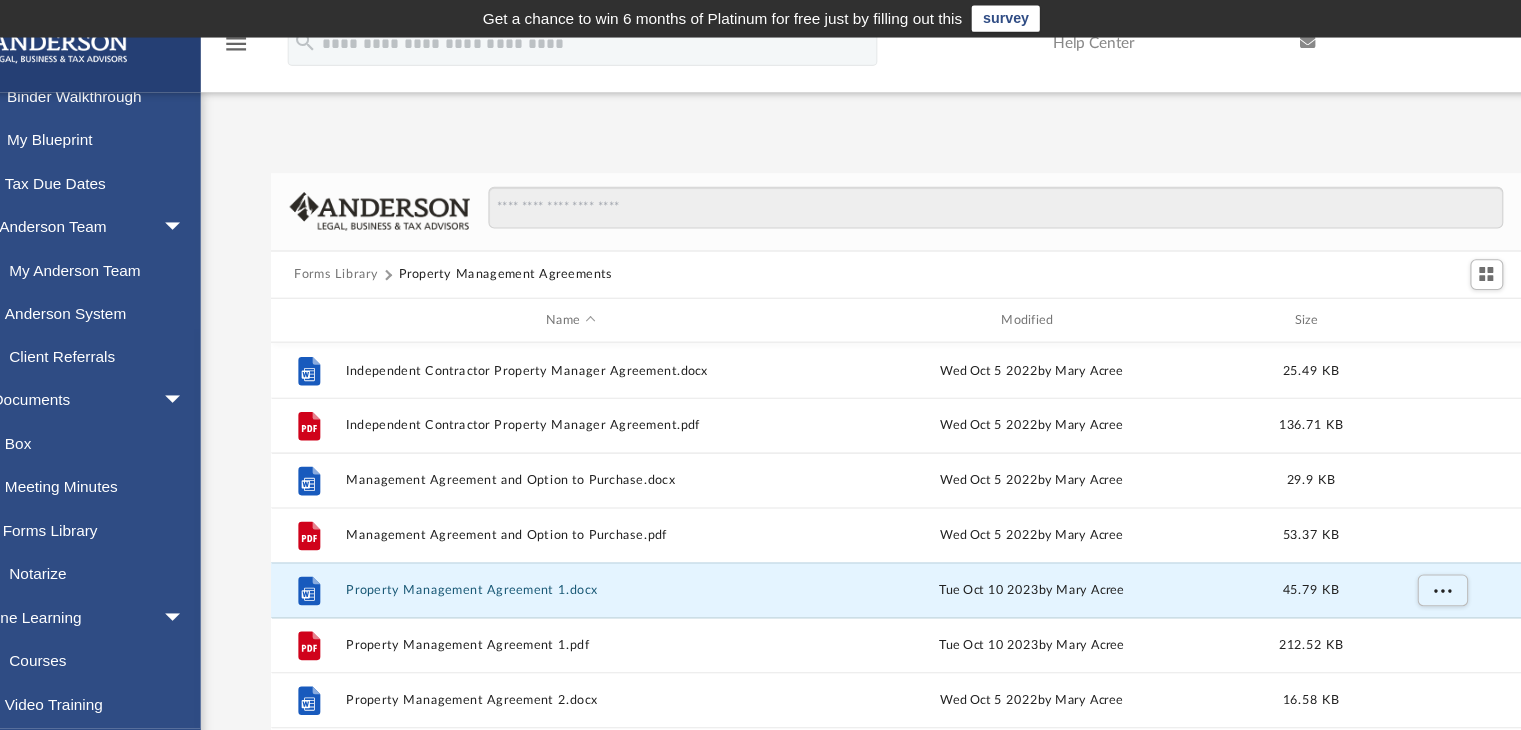click on "Forms Library" at bounding box center [382, 250] 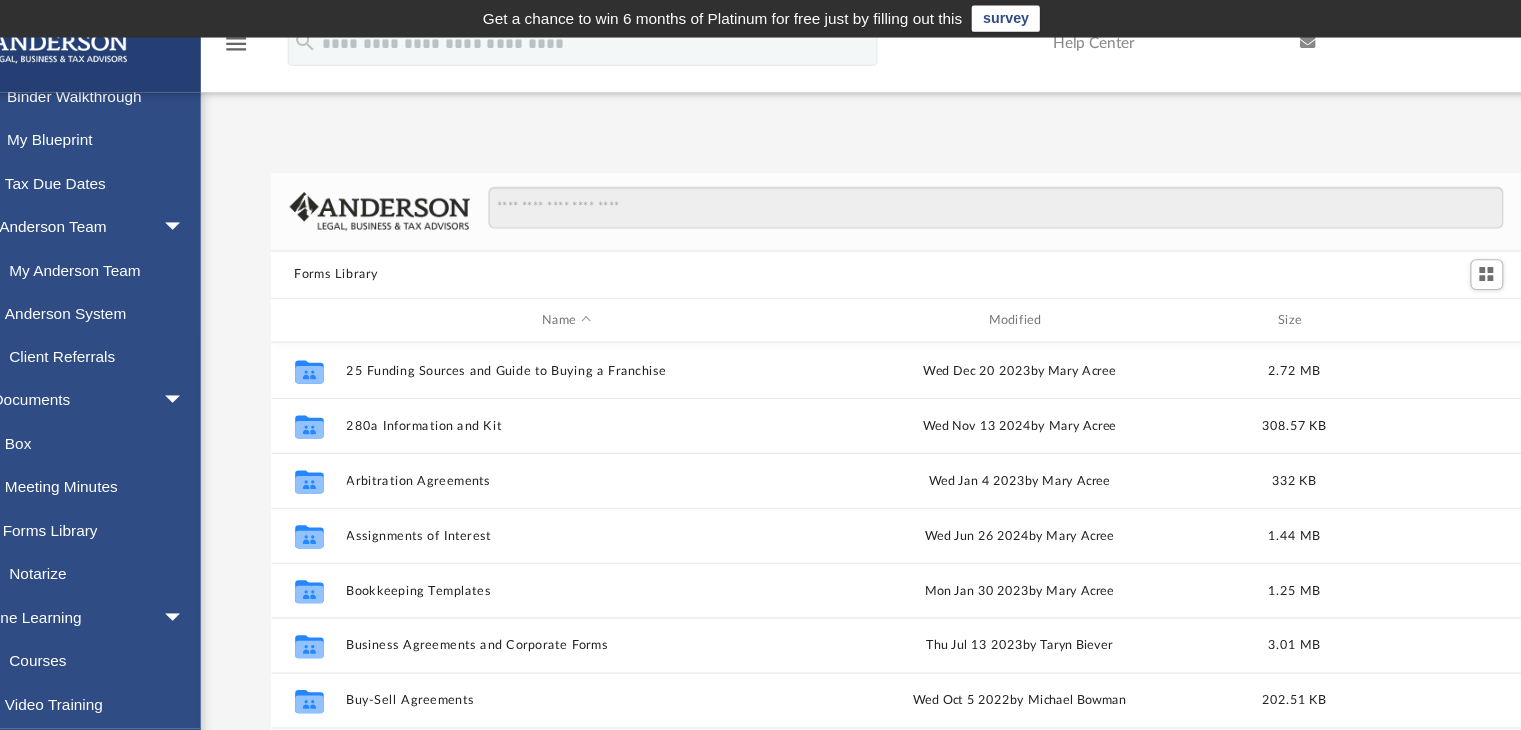 click on "Forms Library" at bounding box center (373, 250) 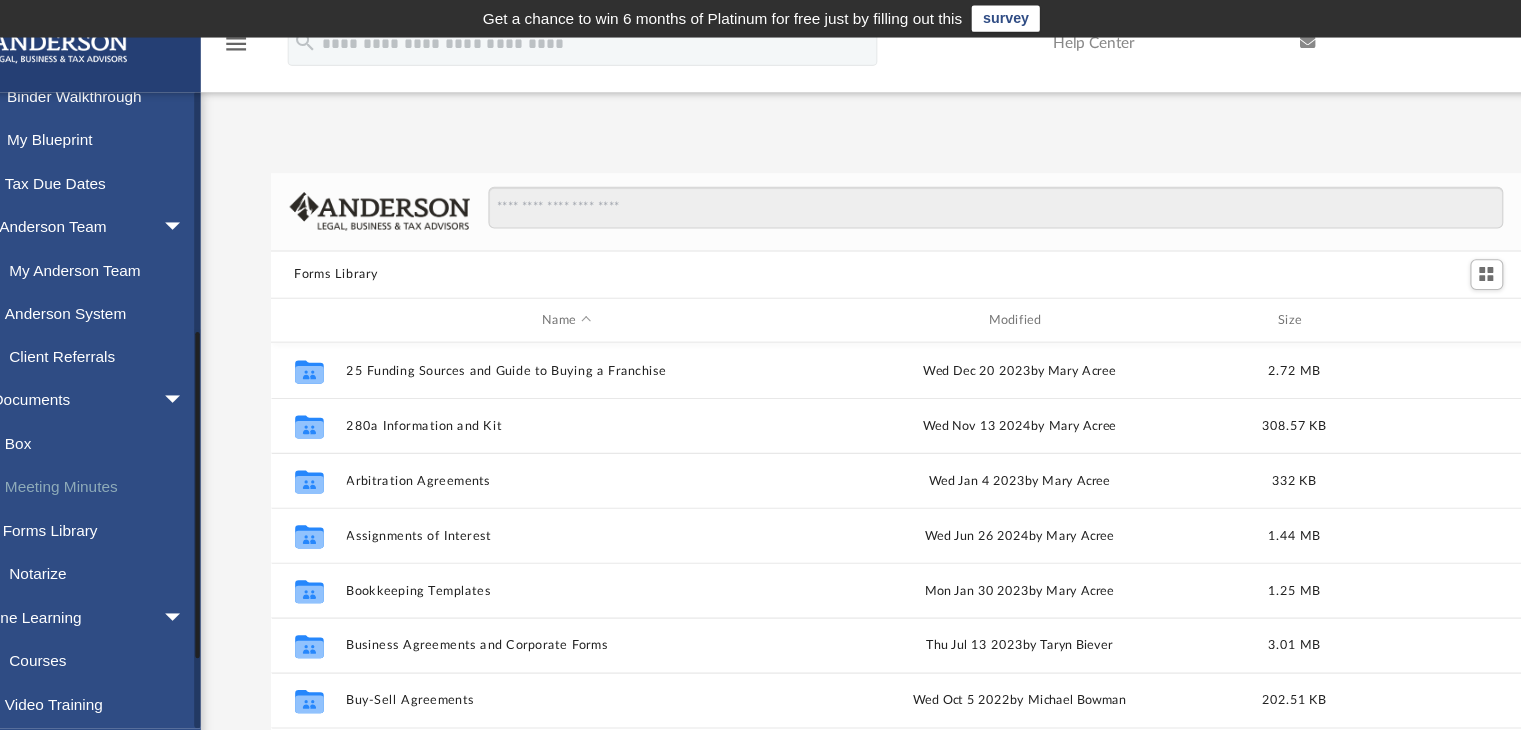 click on "Meeting Minutes" at bounding box center [146, 444] 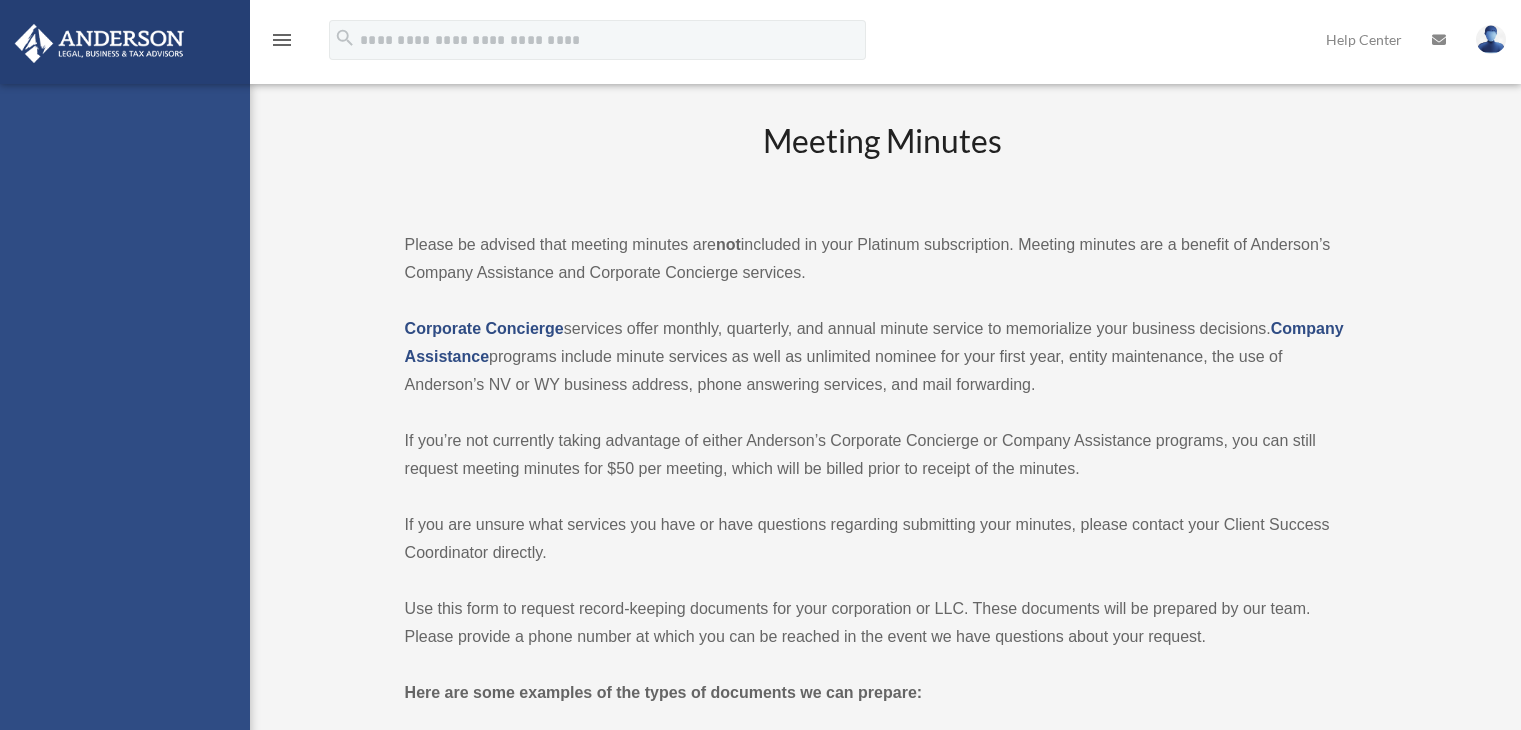 scroll, scrollTop: 0, scrollLeft: 0, axis: both 